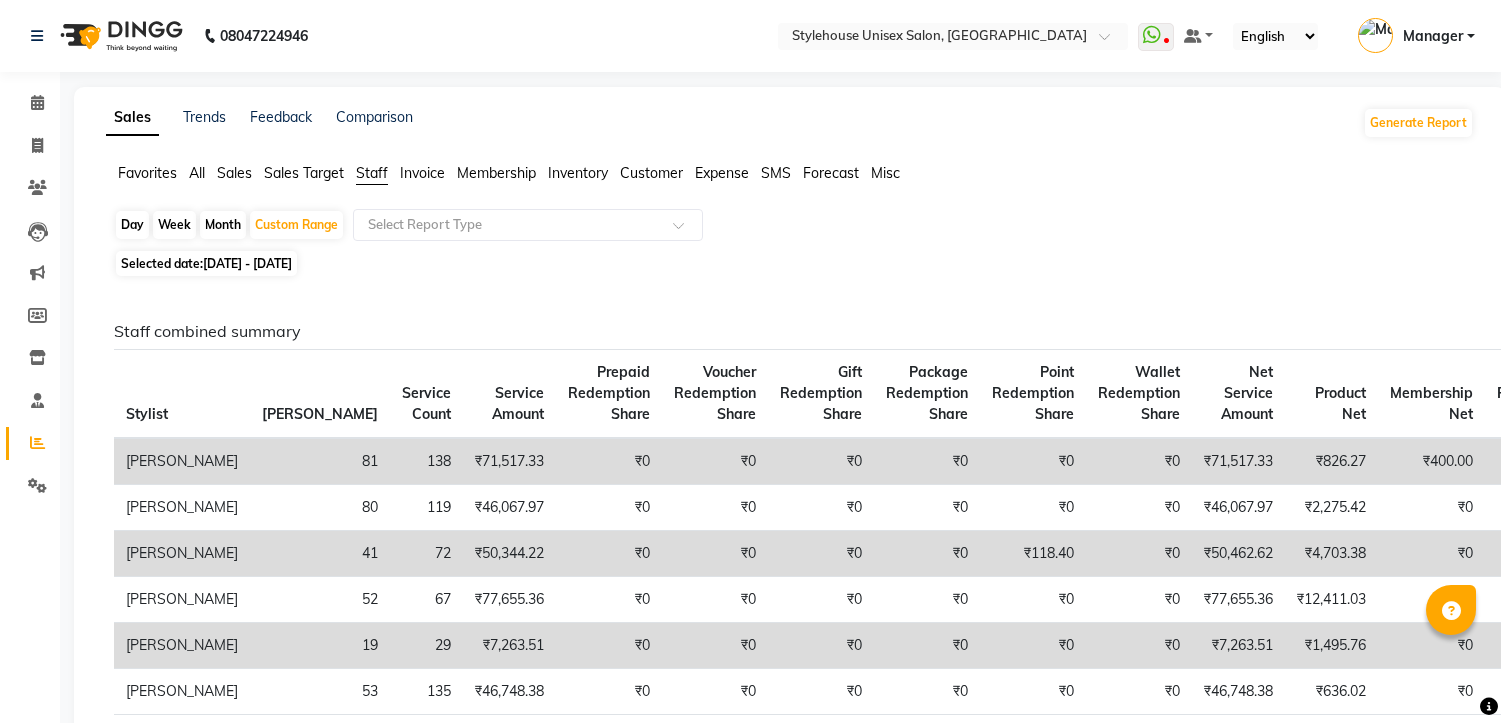 scroll, scrollTop: 222, scrollLeft: 0, axis: vertical 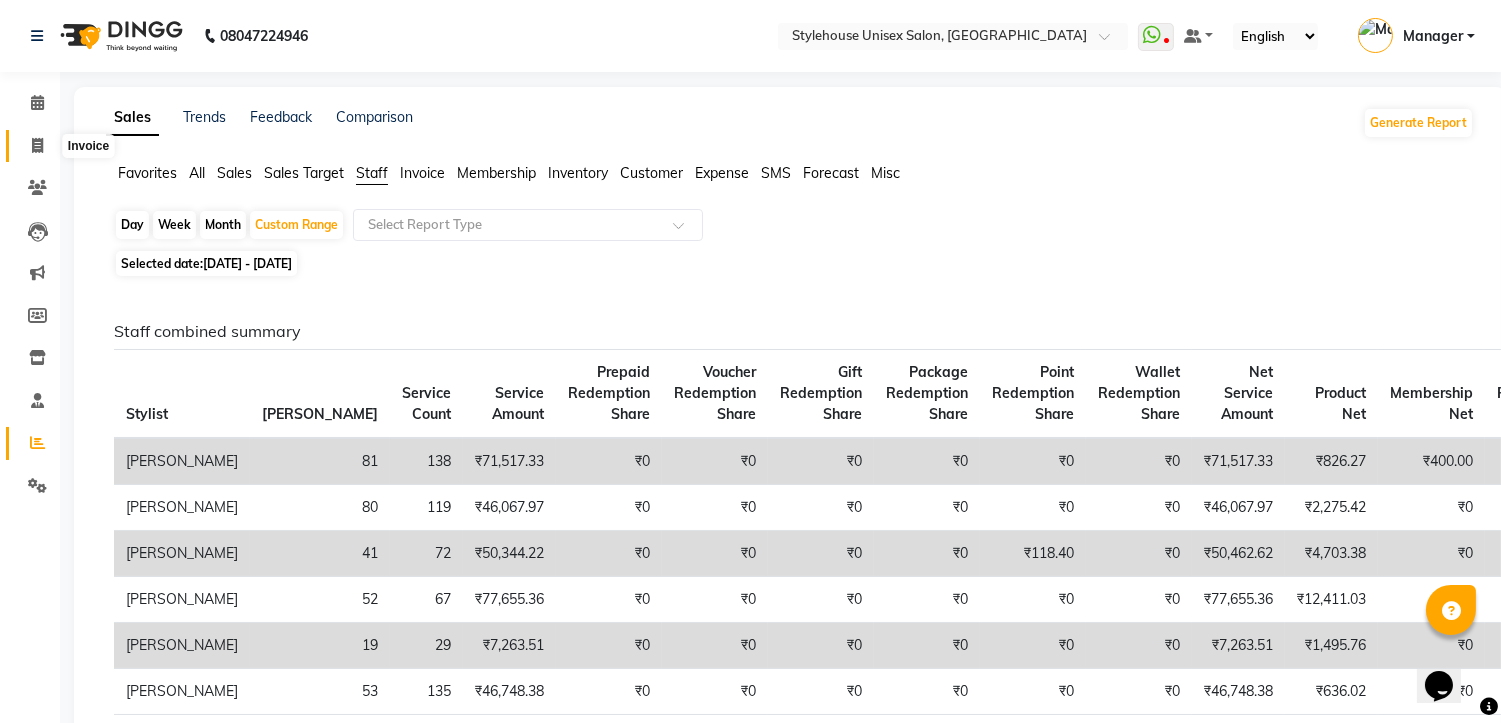 click 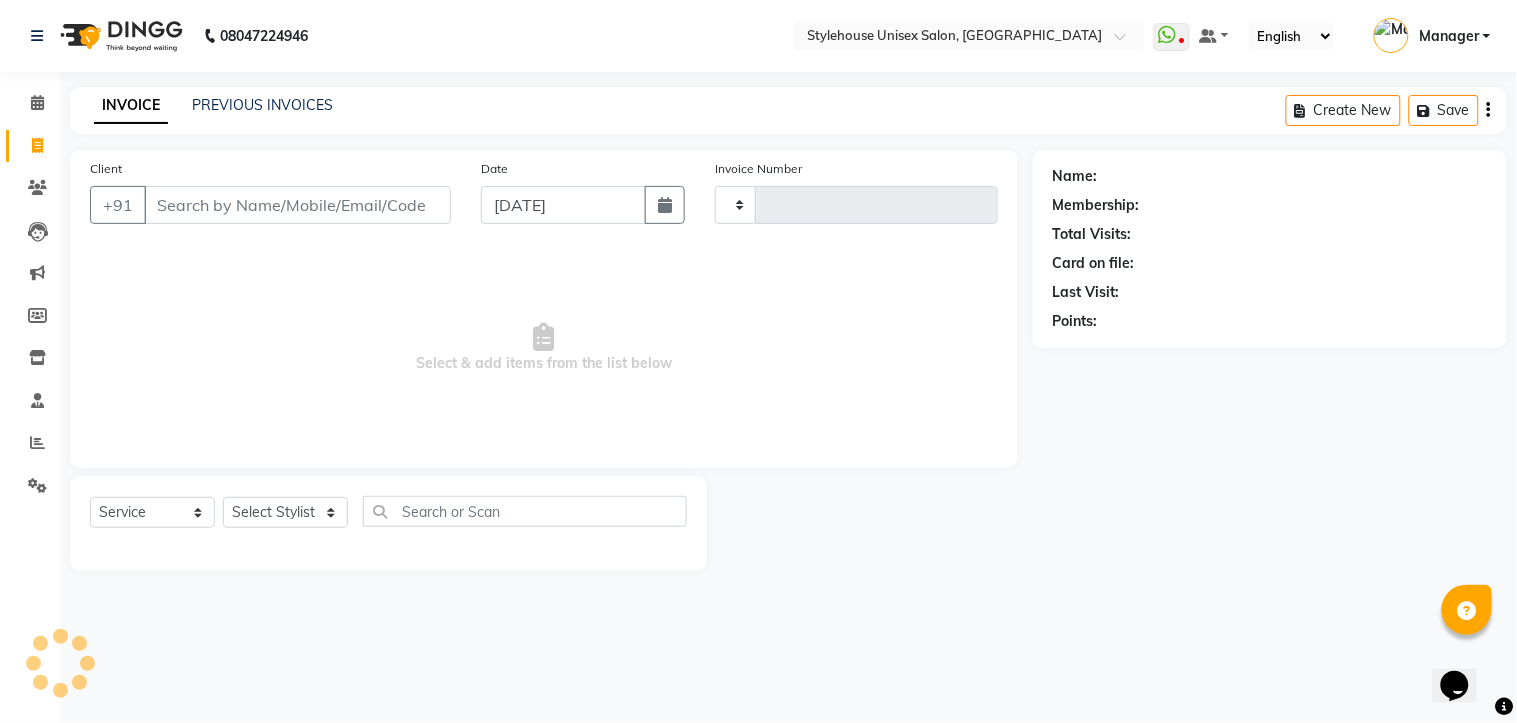 type on "0874" 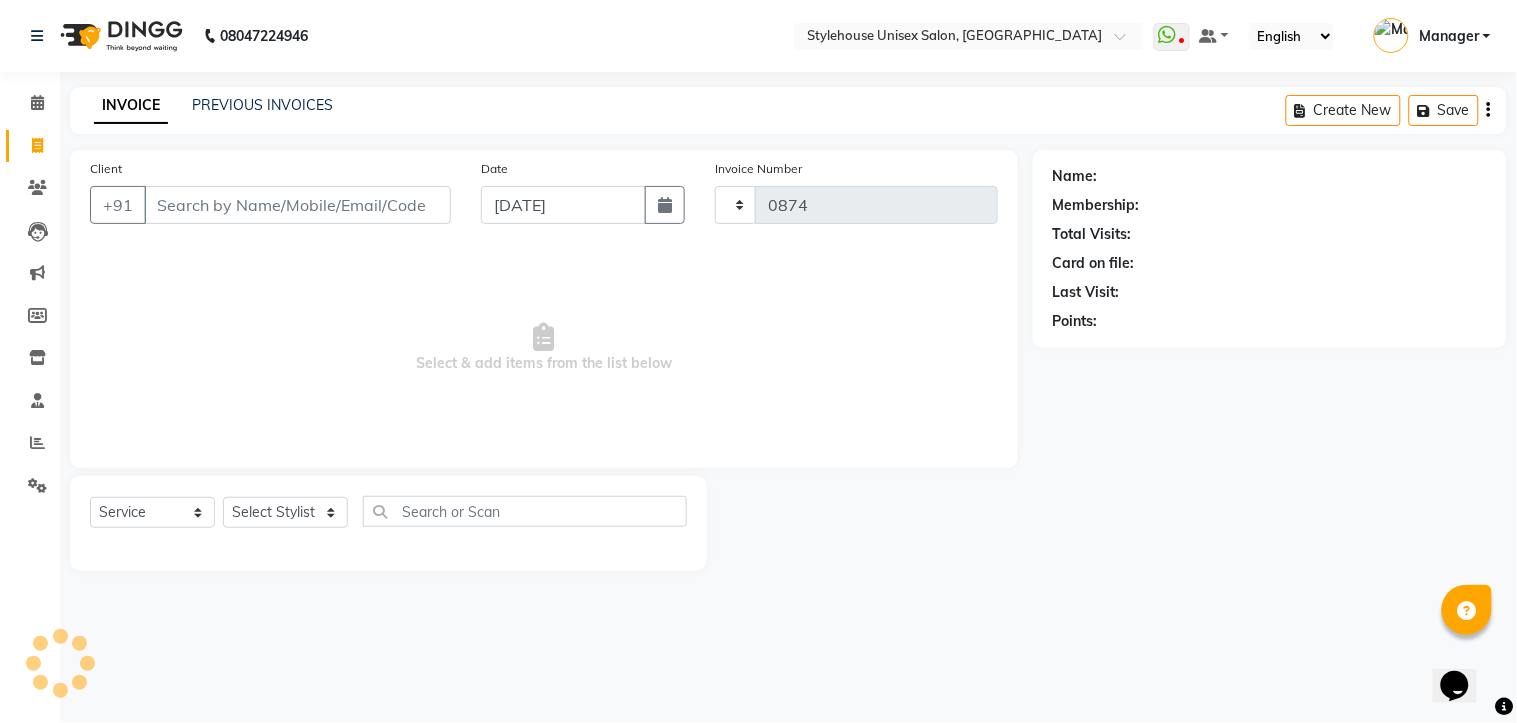 select on "7906" 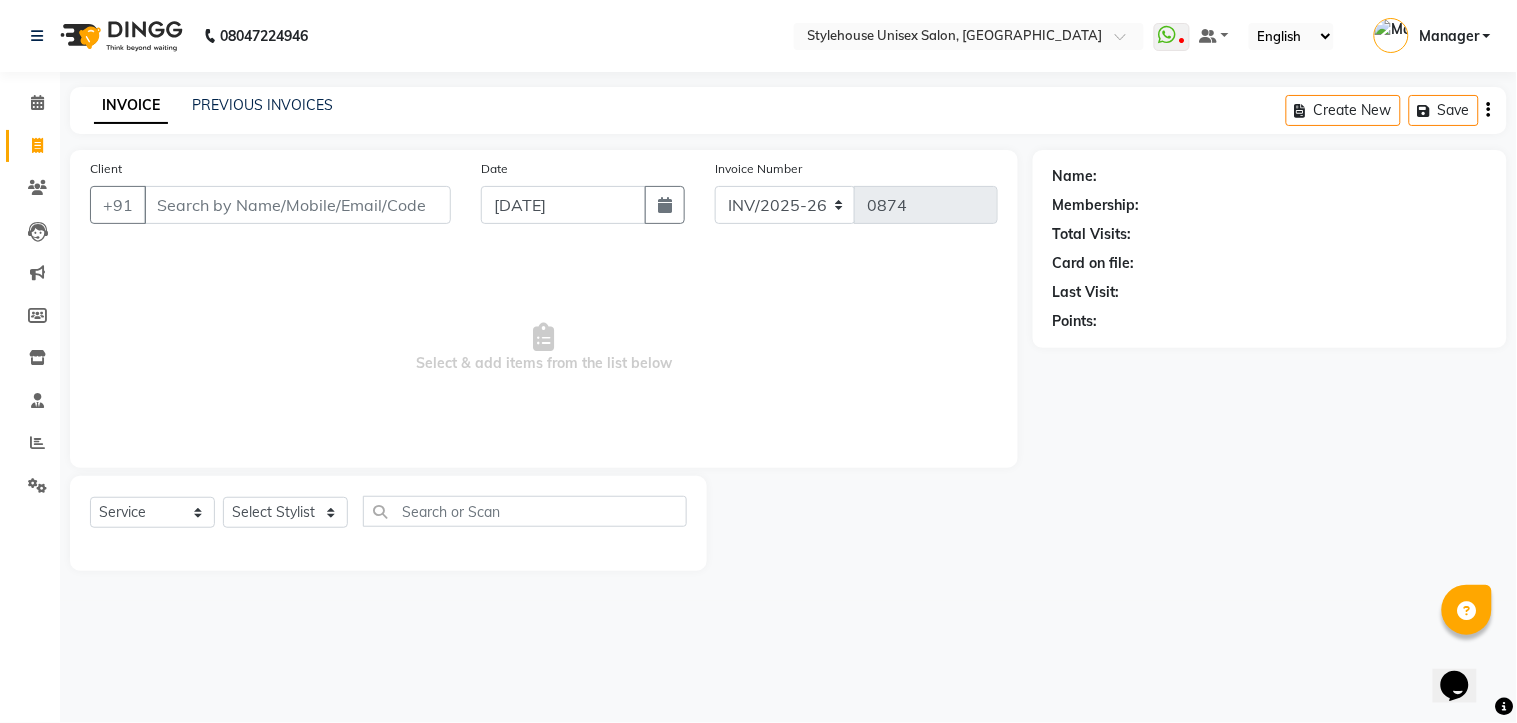 click on "Client" at bounding box center [297, 205] 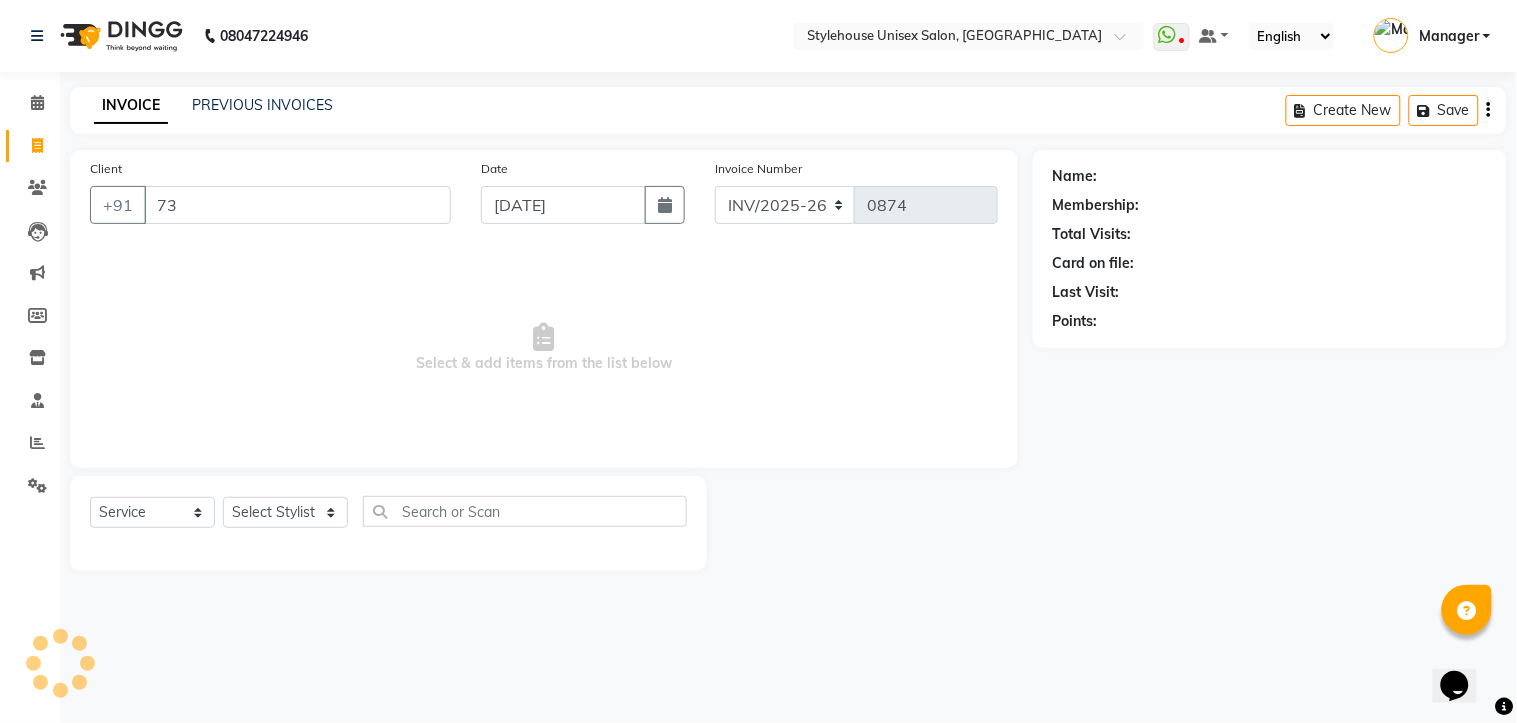 type on "7" 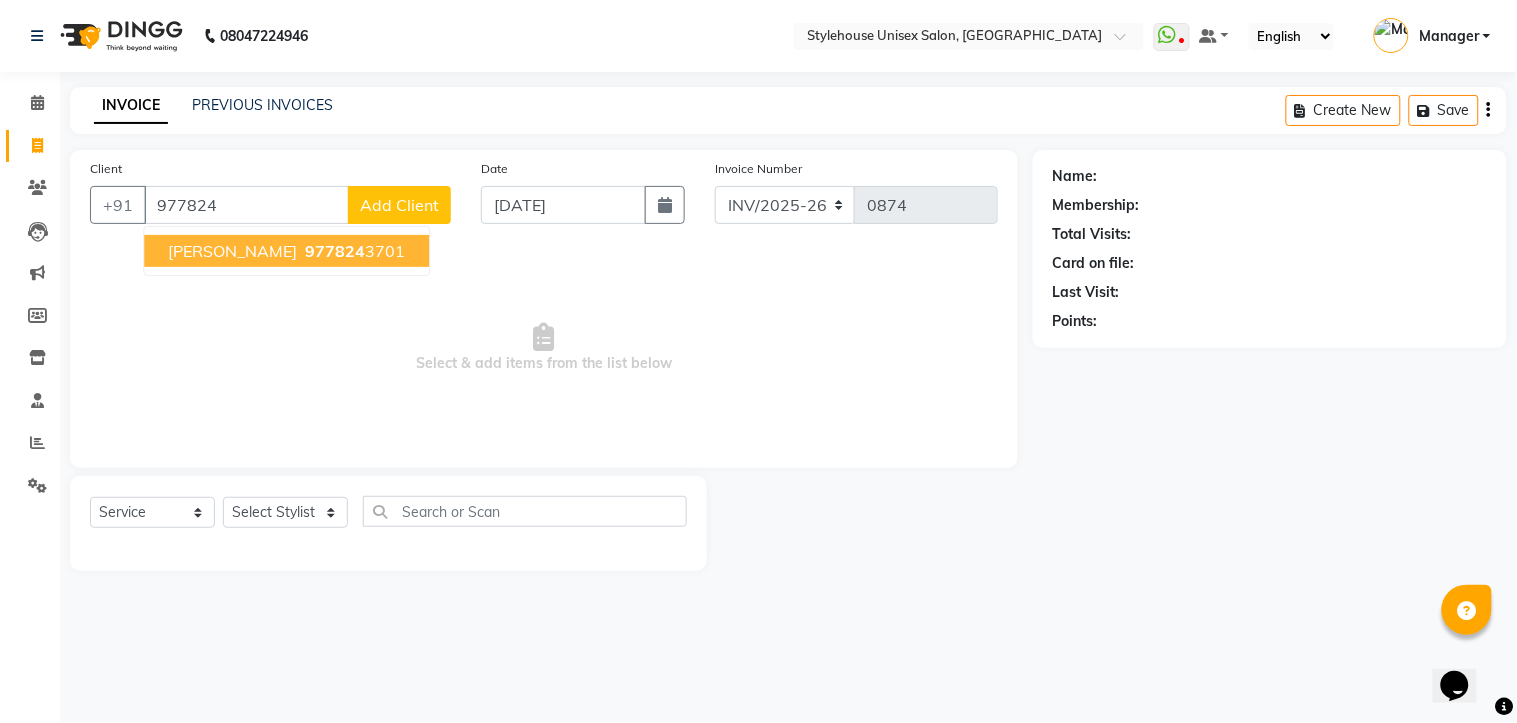 click on "GITARANI MONDAL" at bounding box center [232, 251] 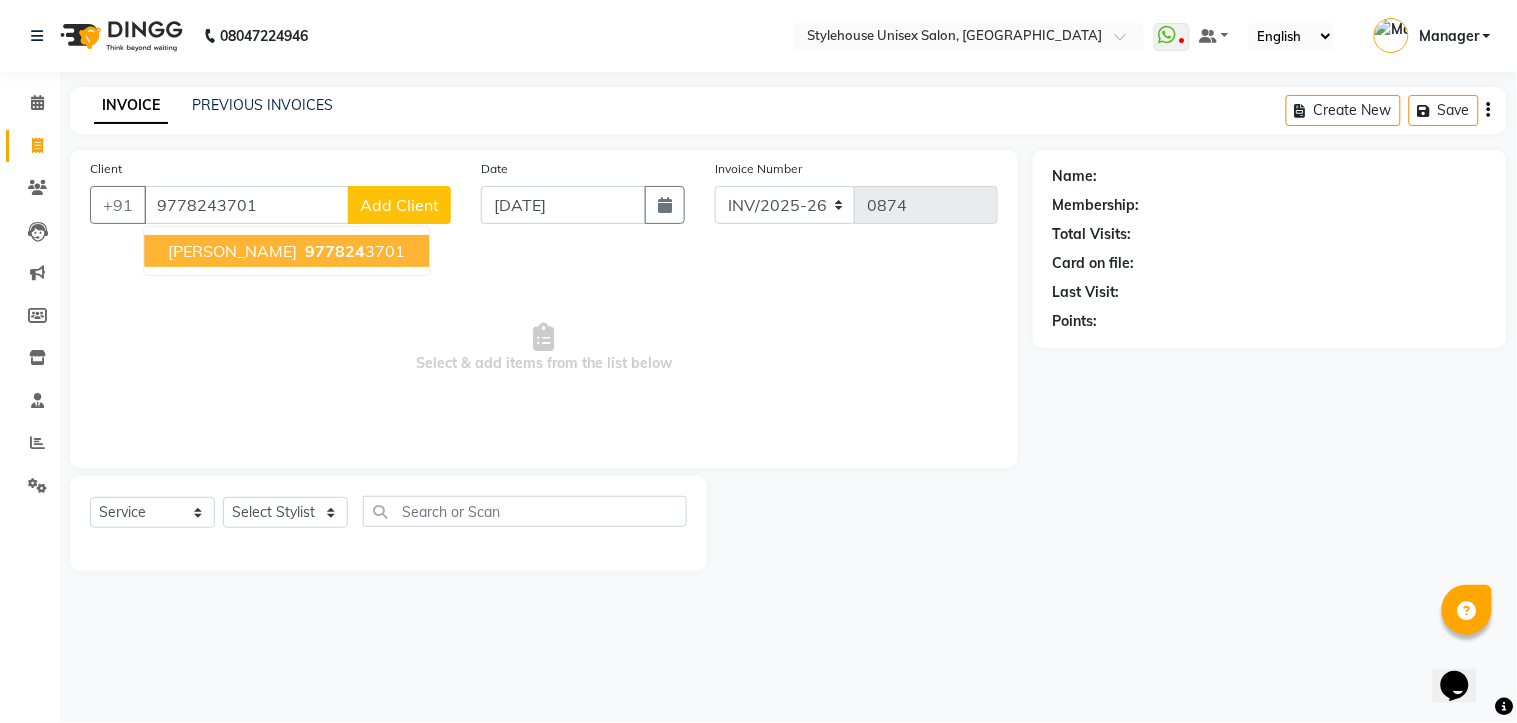 type on "9778243701" 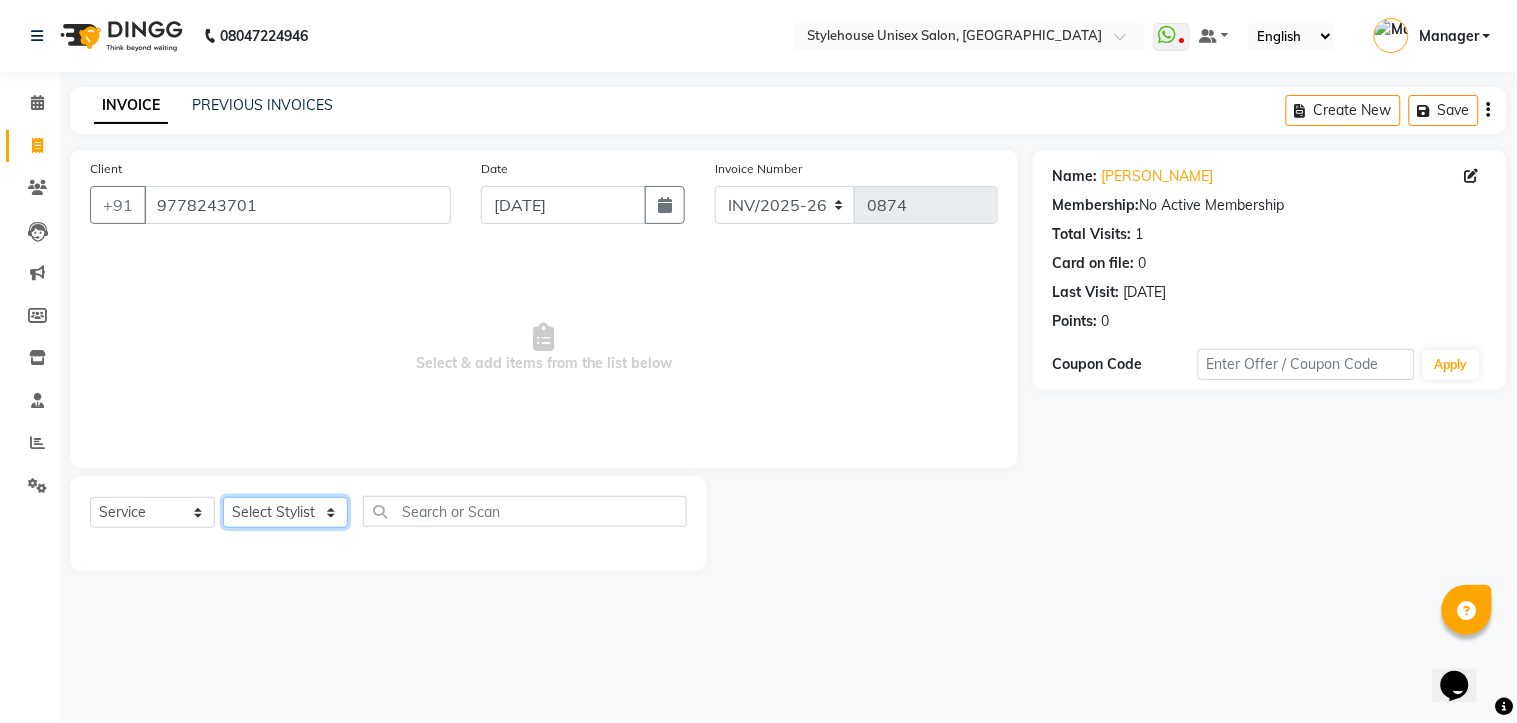 click on "Select Stylist ASISH MANTRI BIKASH BARIK DILIP THAKUR Manager NAZNI BEGUM PRIYANKA HOTA RAJENDER BARIK RUPANJALI SAMAL" 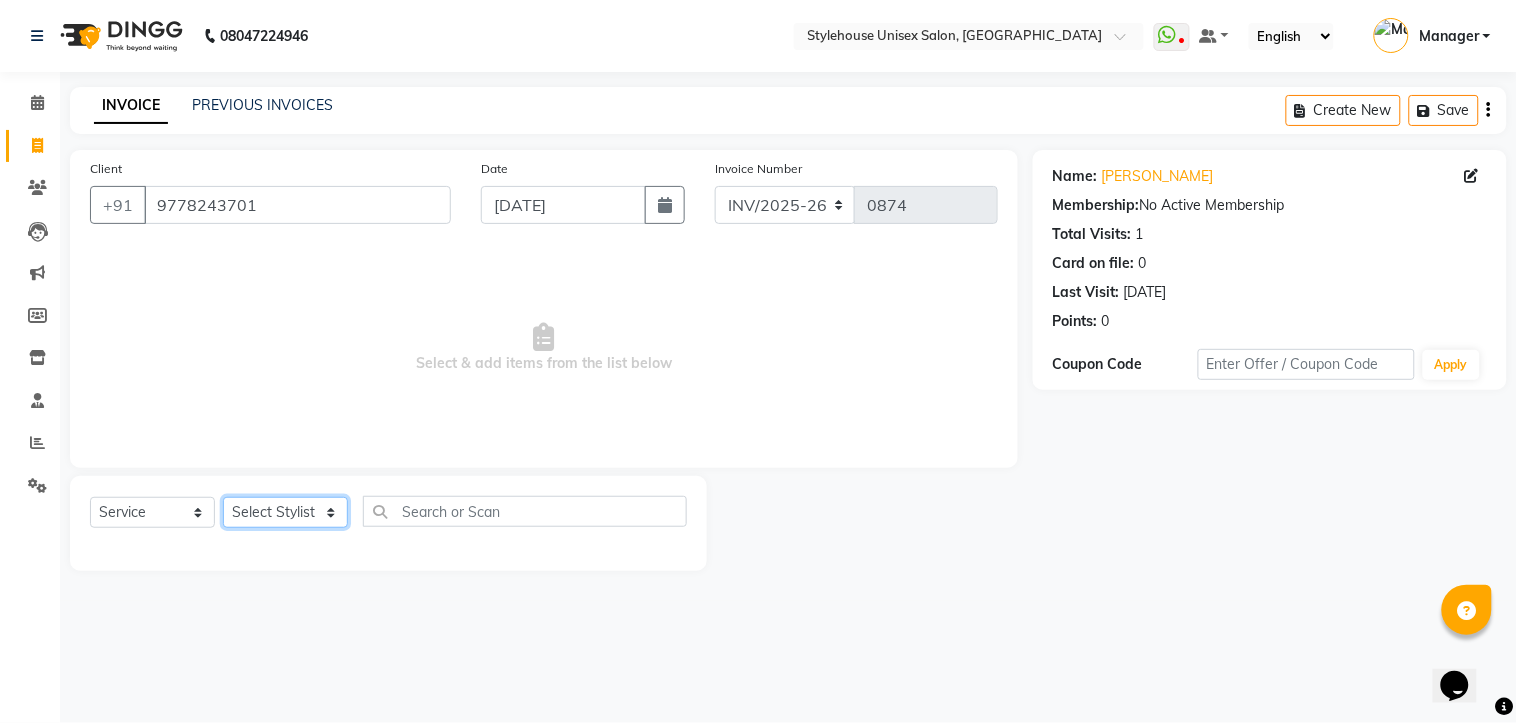 select on "69913" 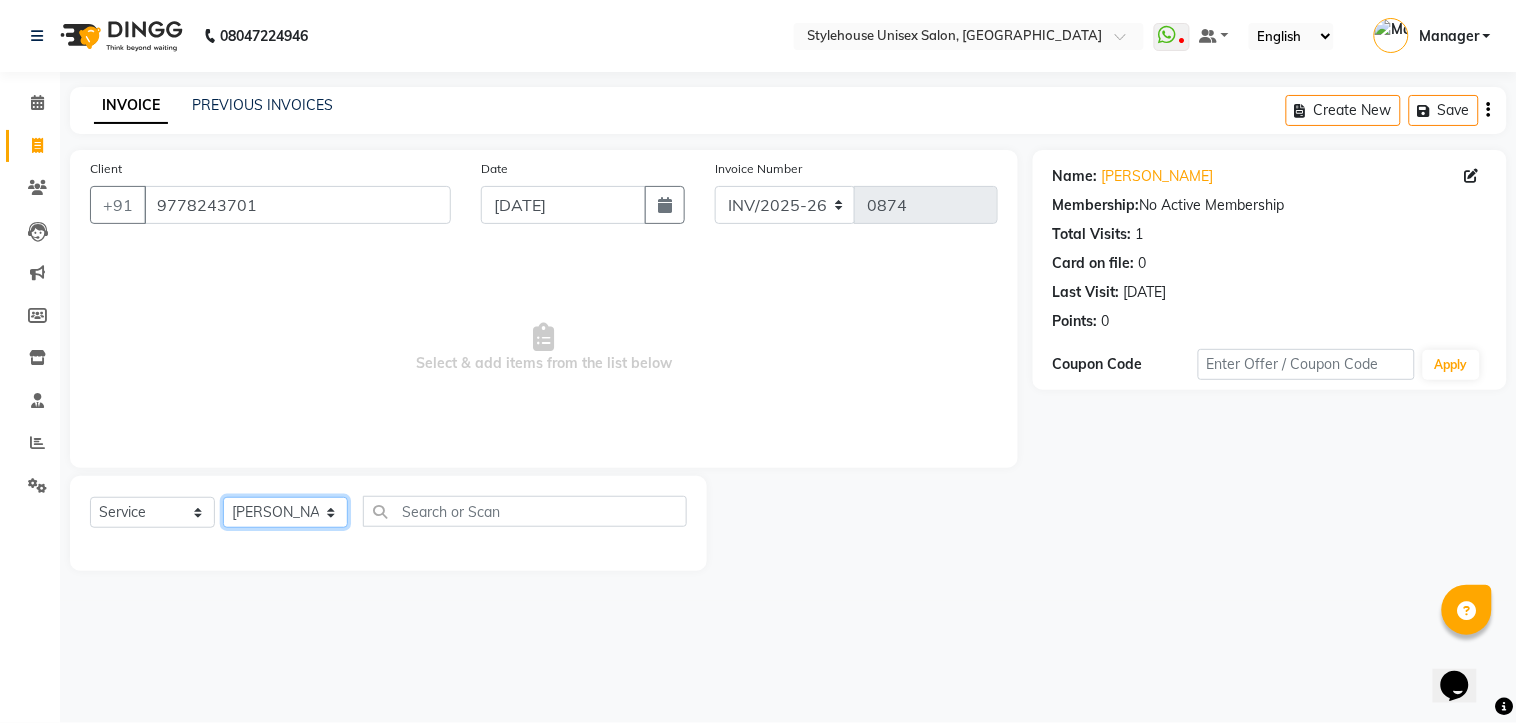 click on "Select Stylist ASISH MANTRI BIKASH BARIK DILIP THAKUR Manager NAZNI BEGUM PRIYANKA HOTA RAJENDER BARIK RUPANJALI SAMAL" 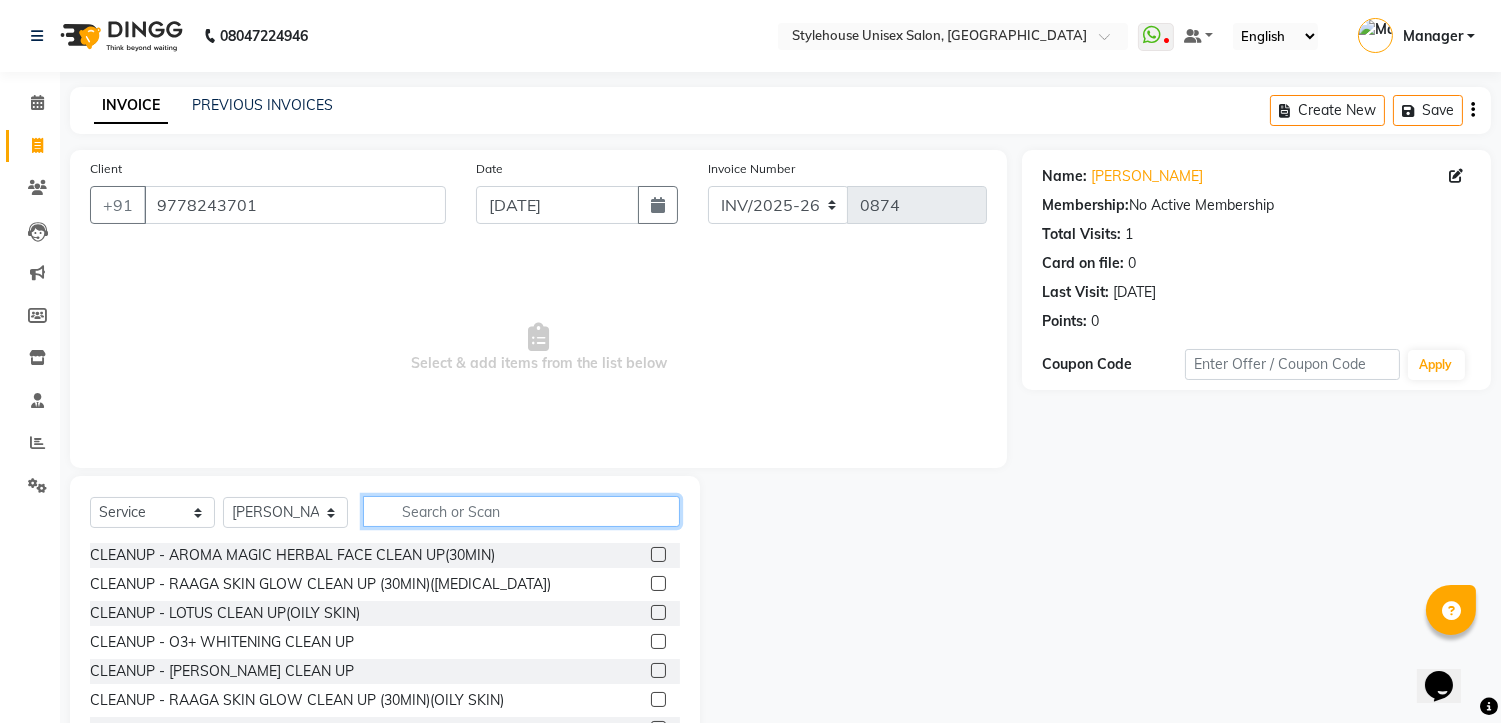 click 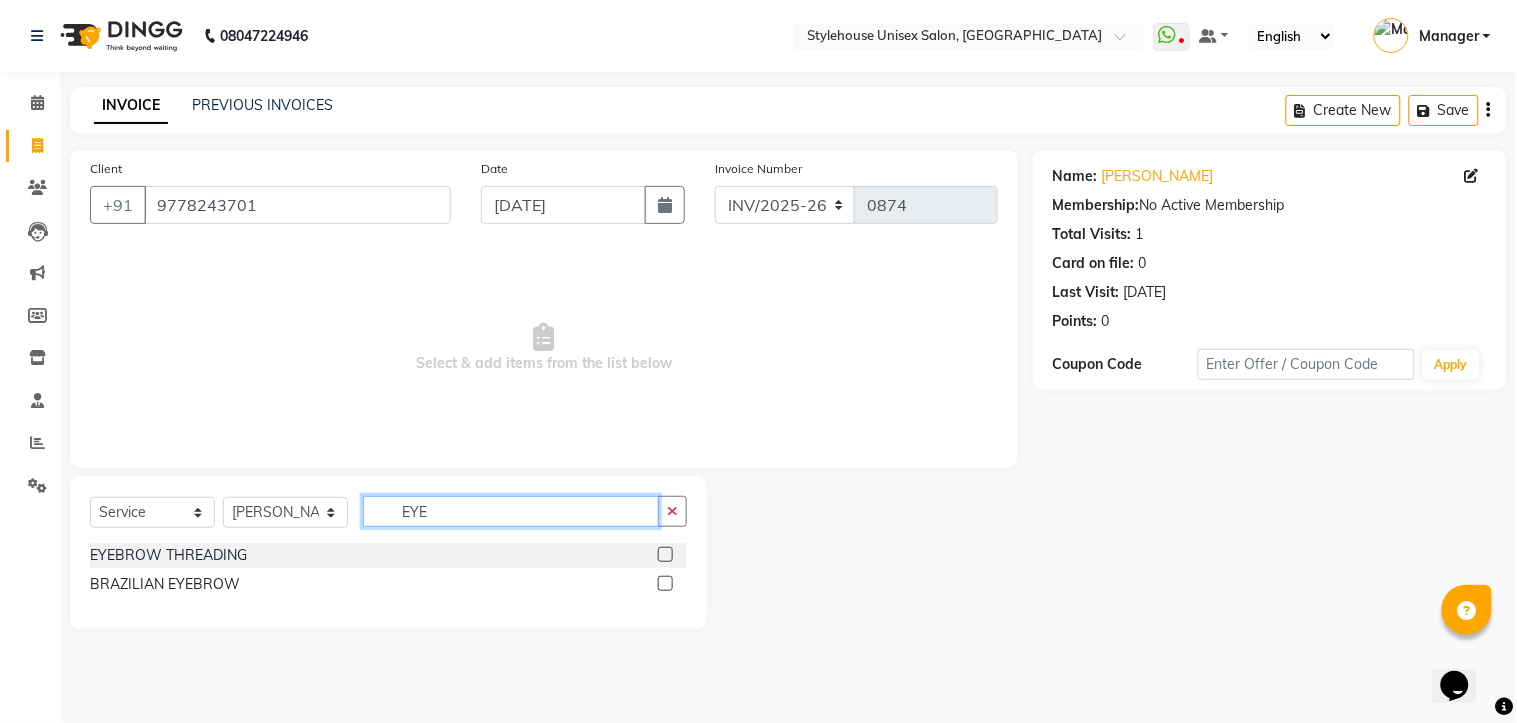type on "EYE" 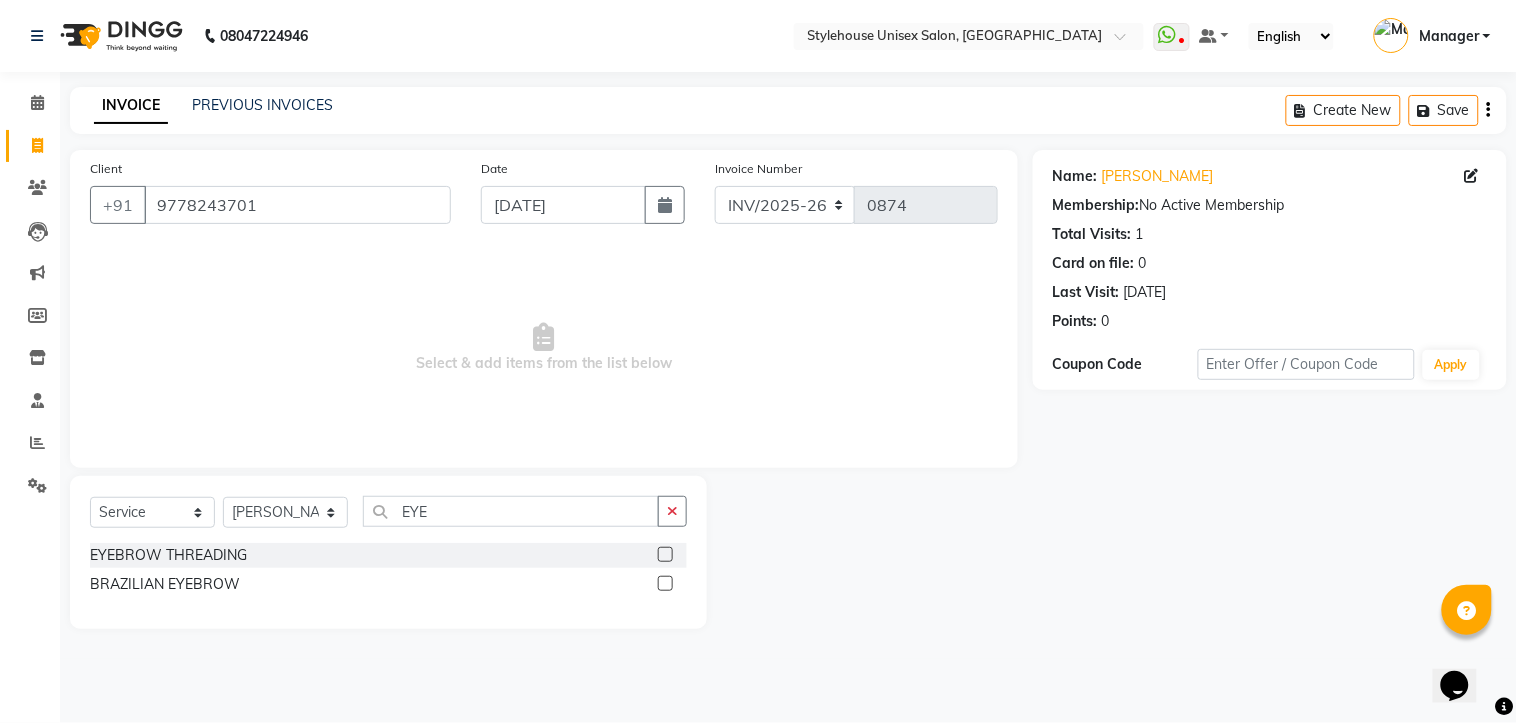 click on "EYEBROW THREADING" 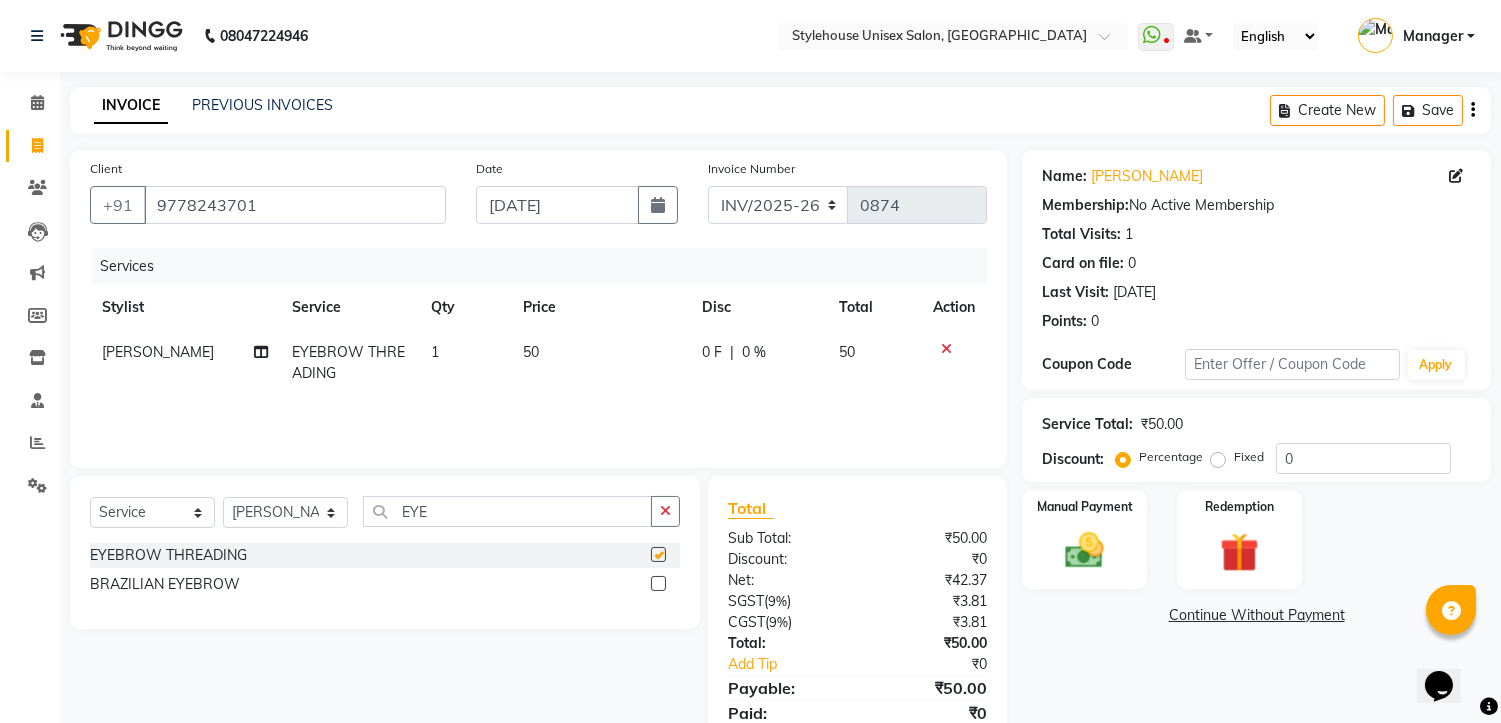 checkbox on "false" 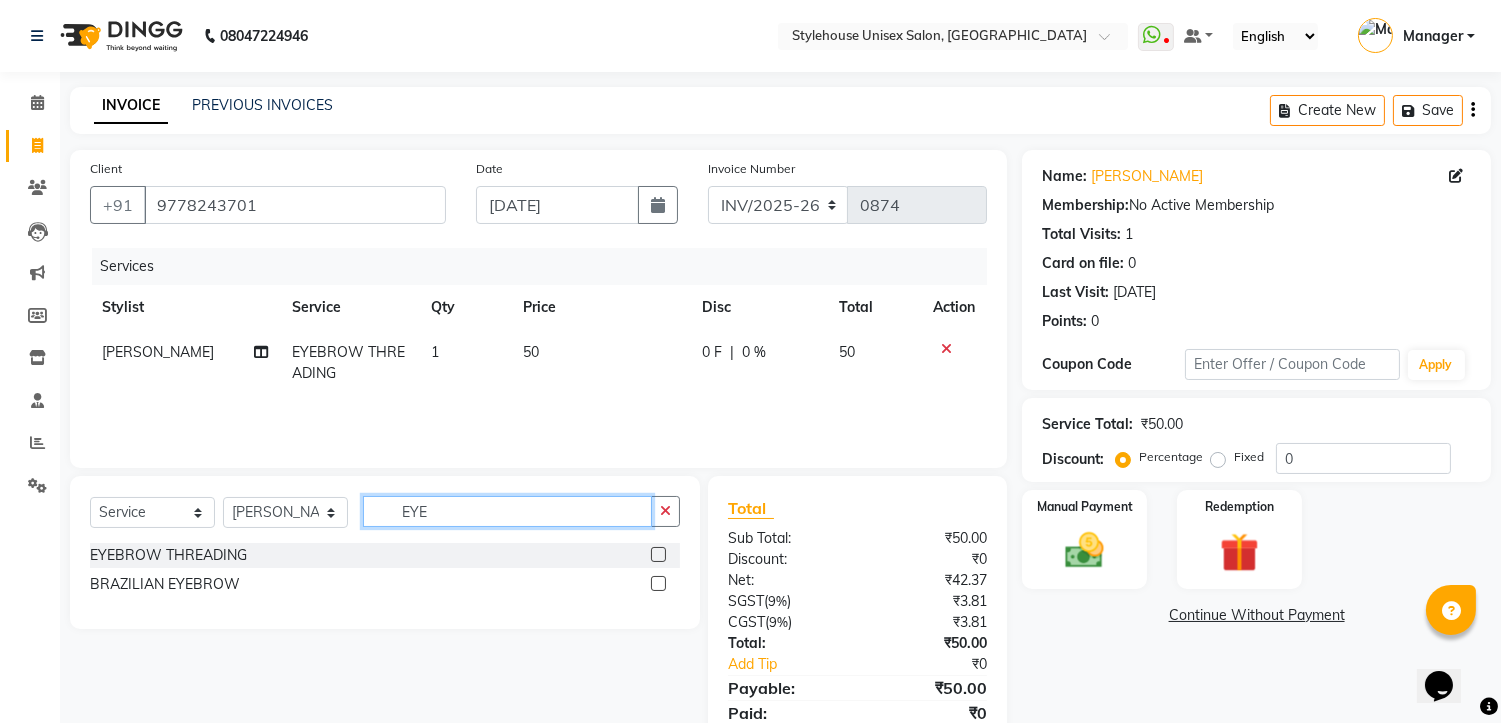 click on "EYE" 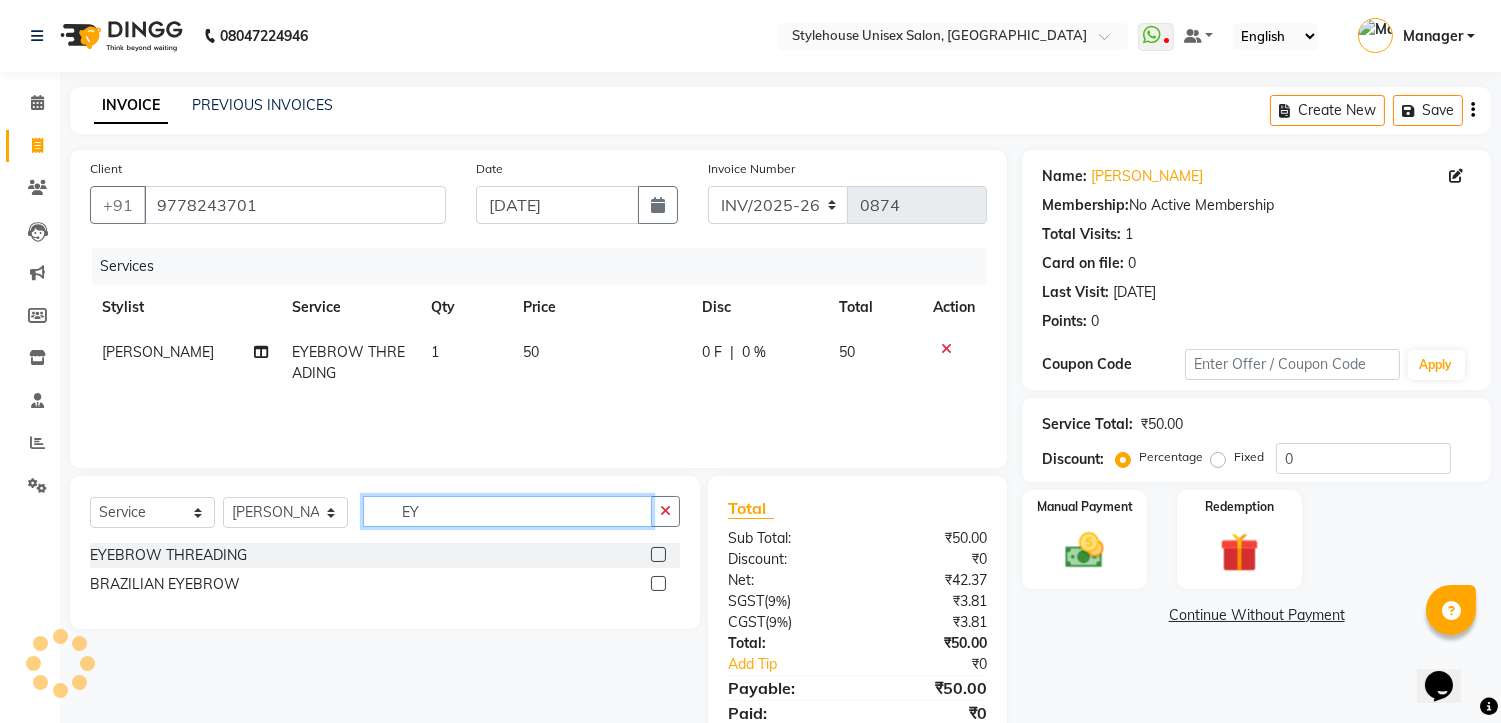 type on "E" 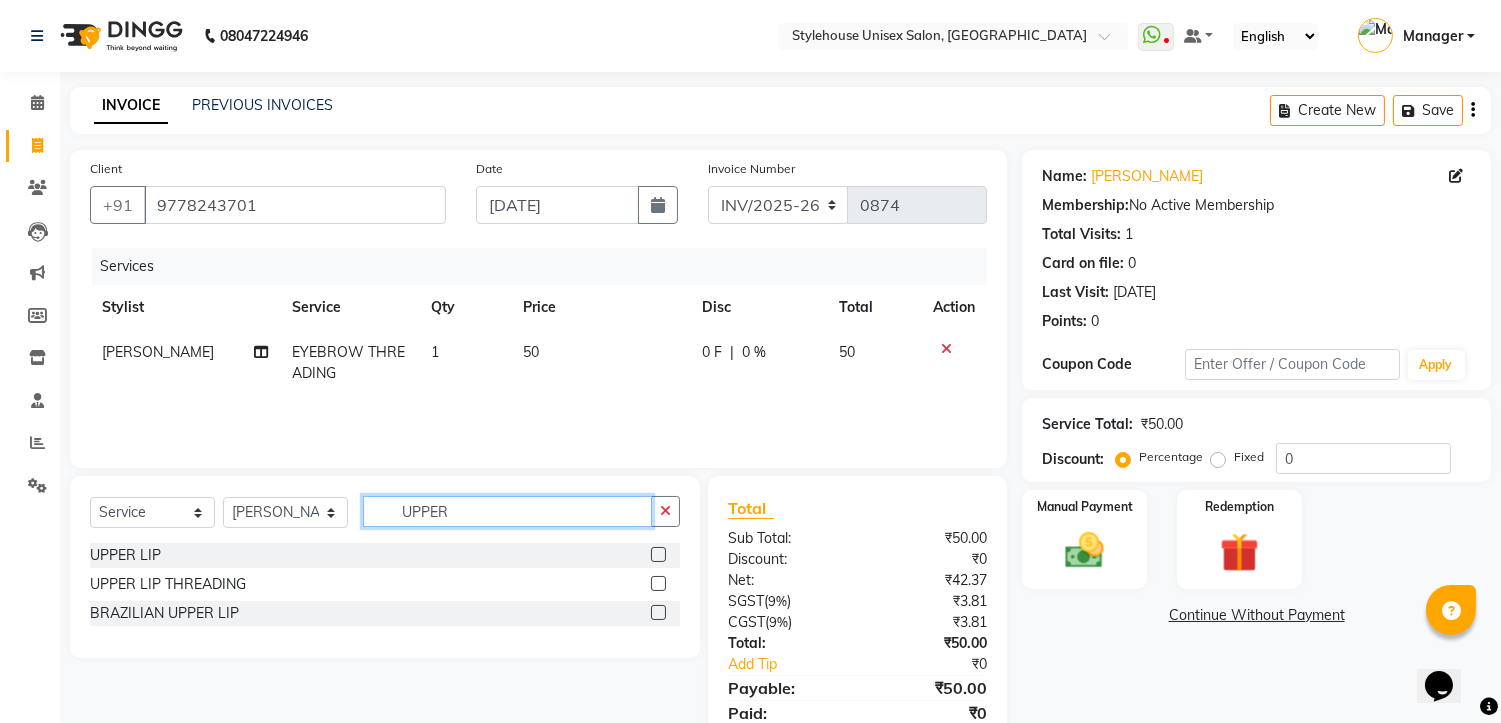 type on "UPPER" 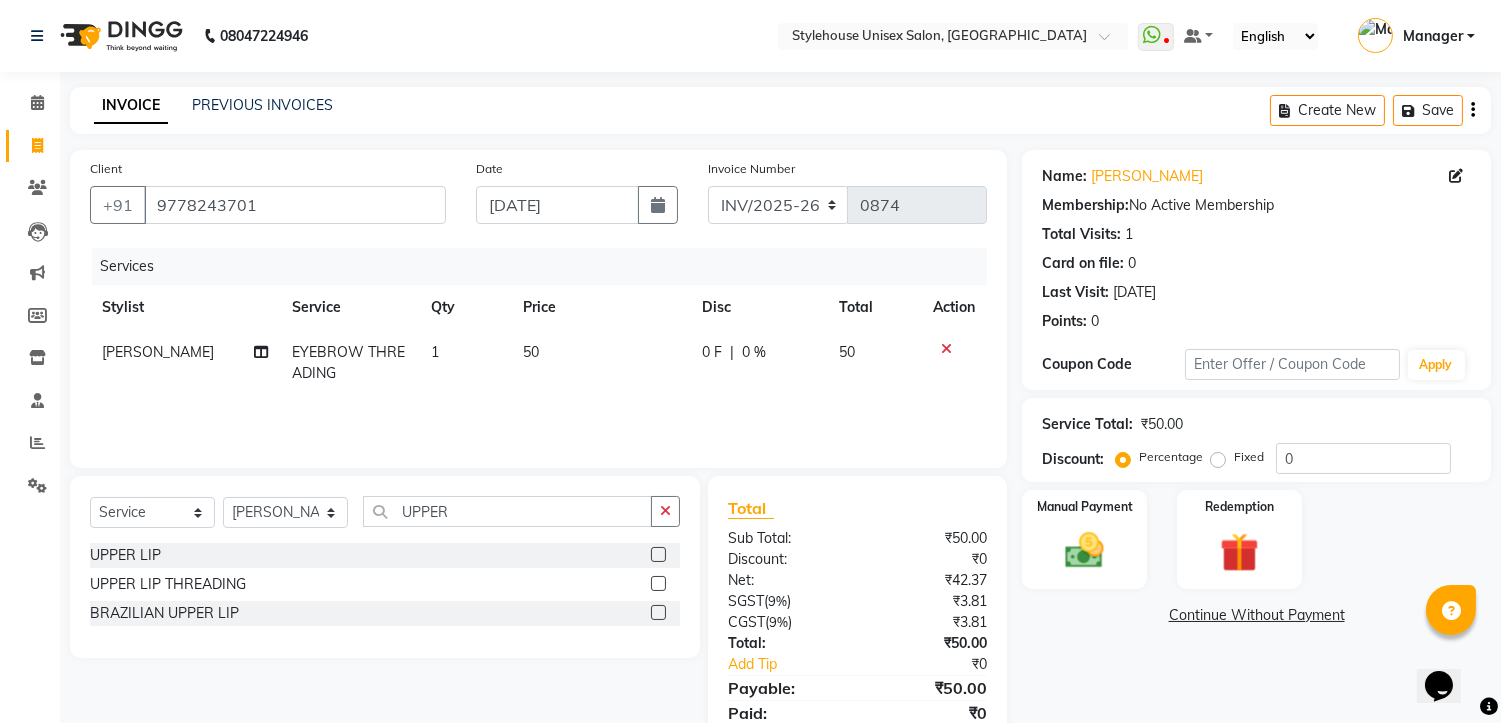 click 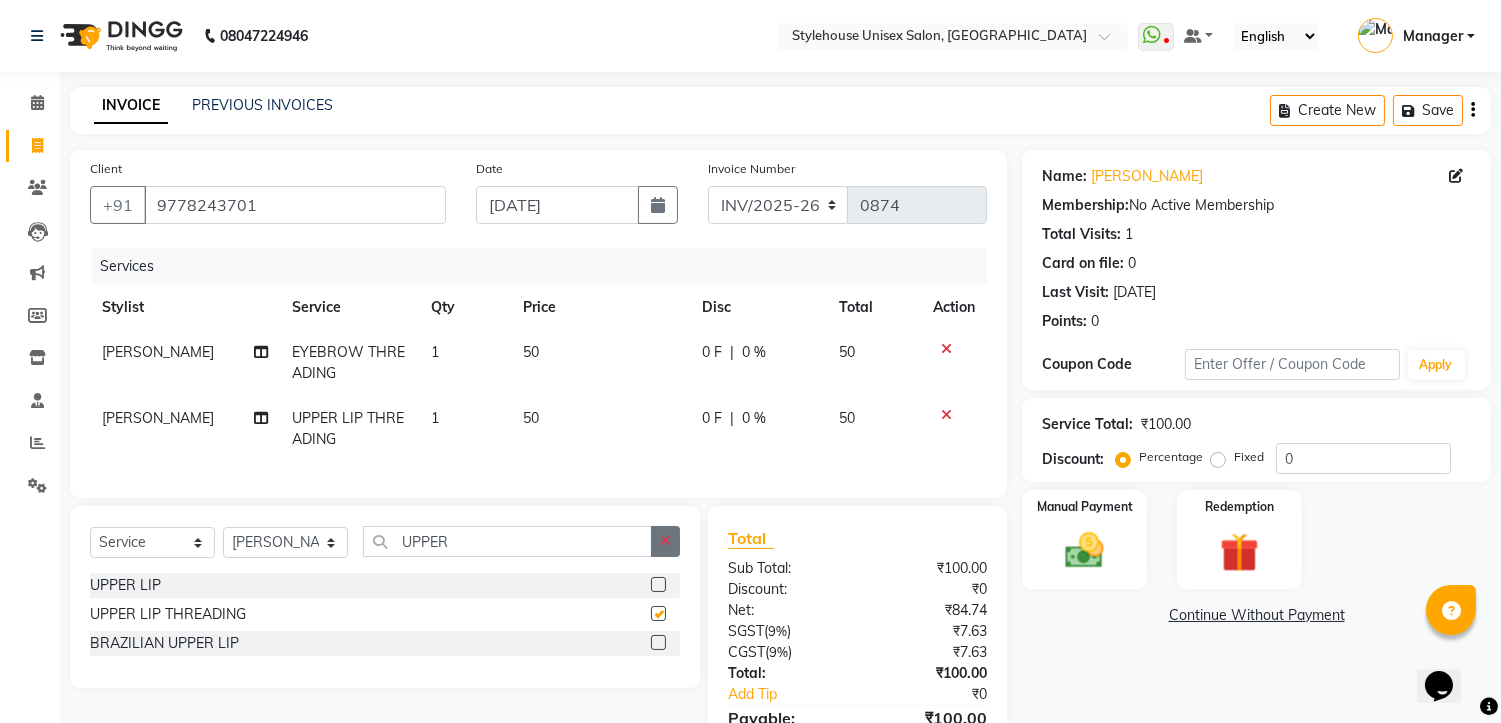checkbox on "false" 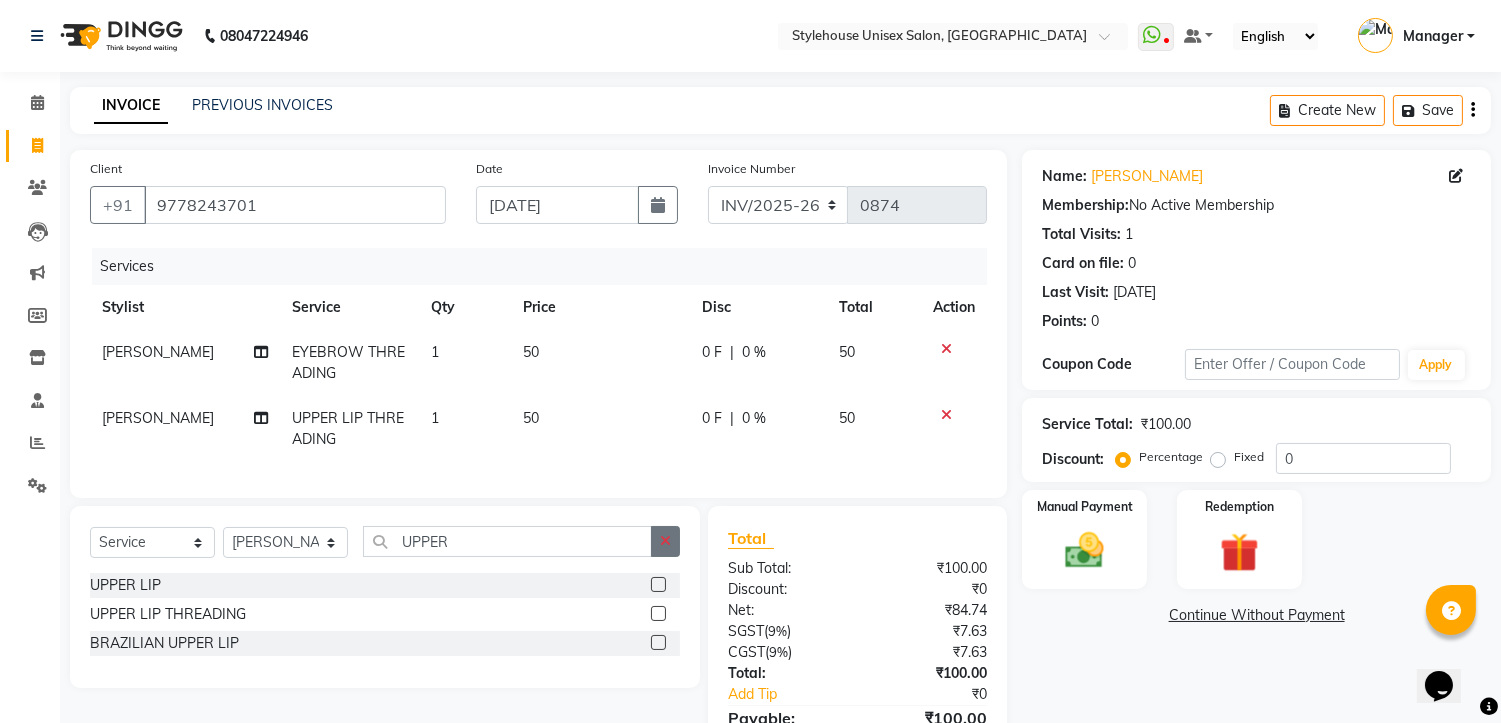 click 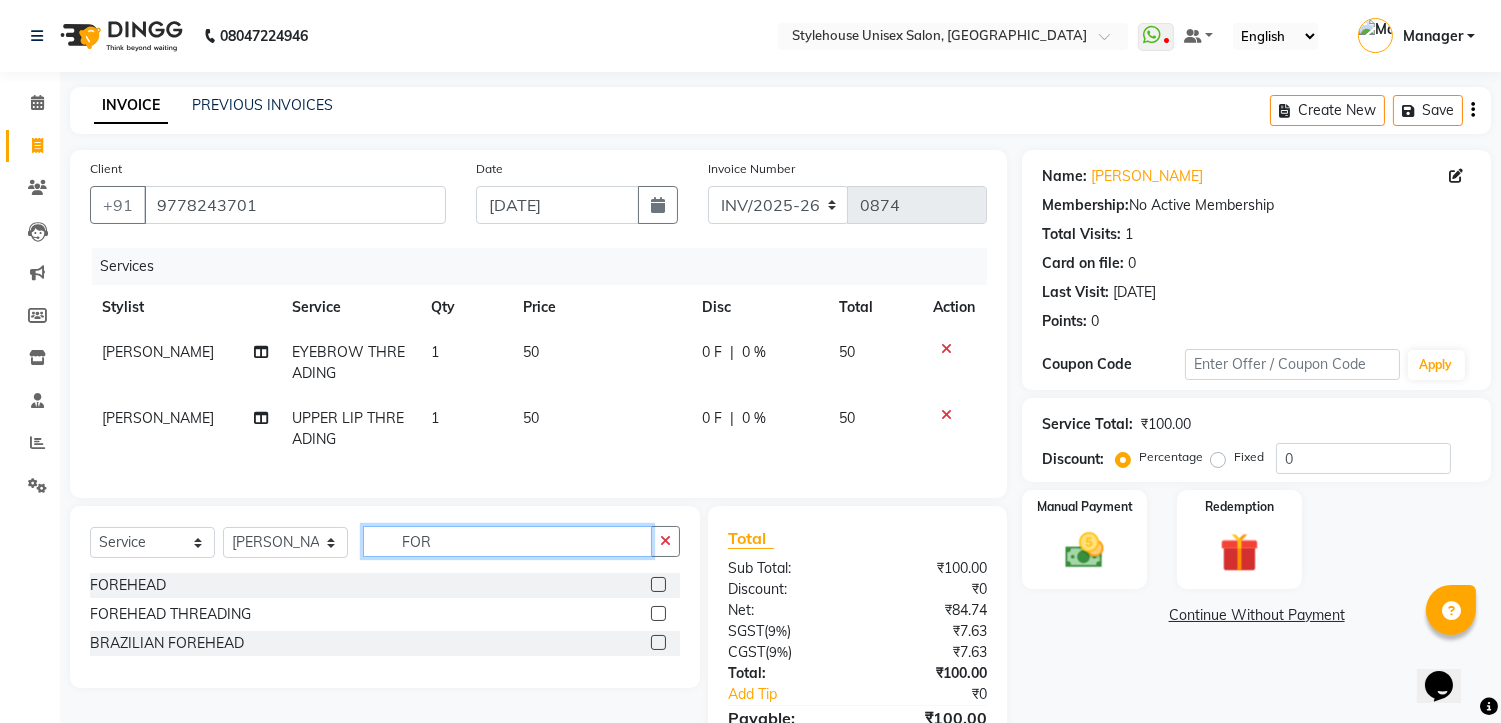 type on "FOR" 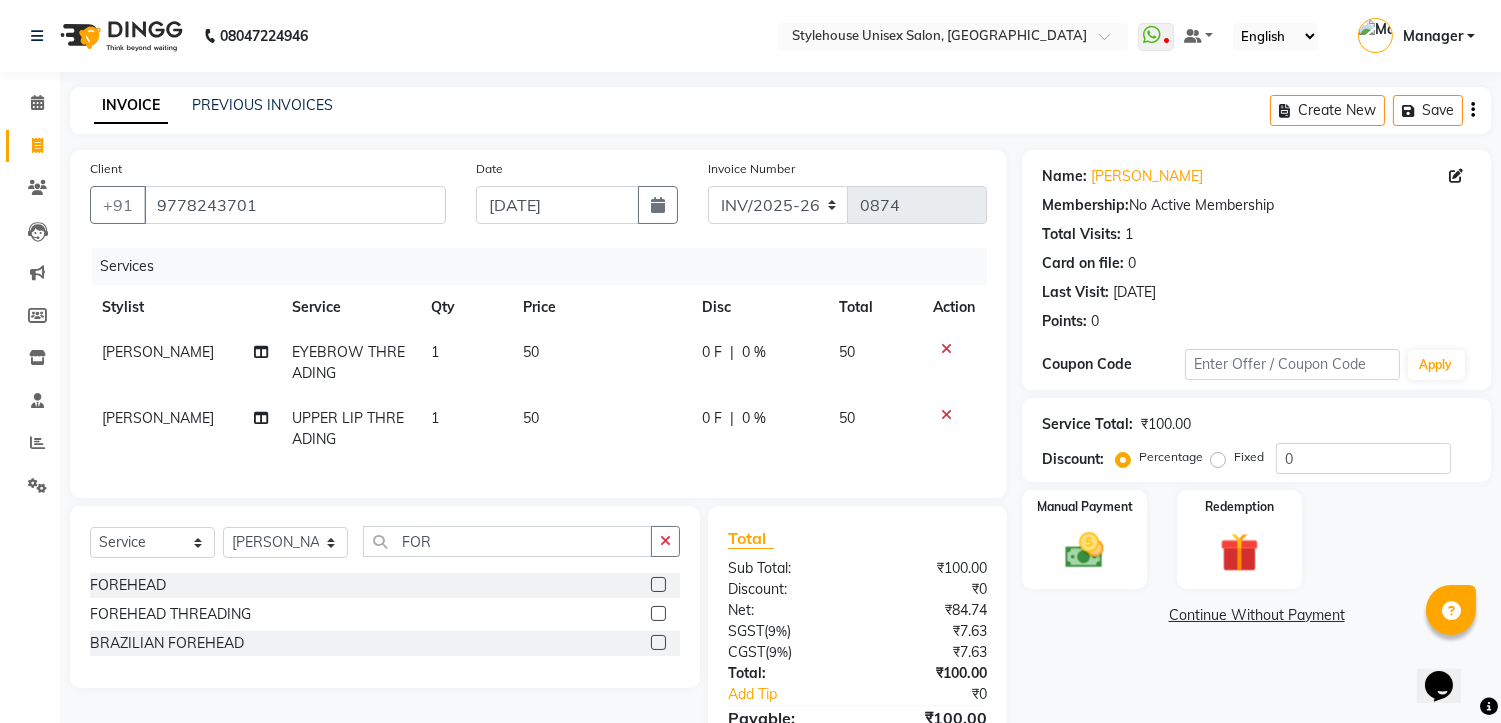 click 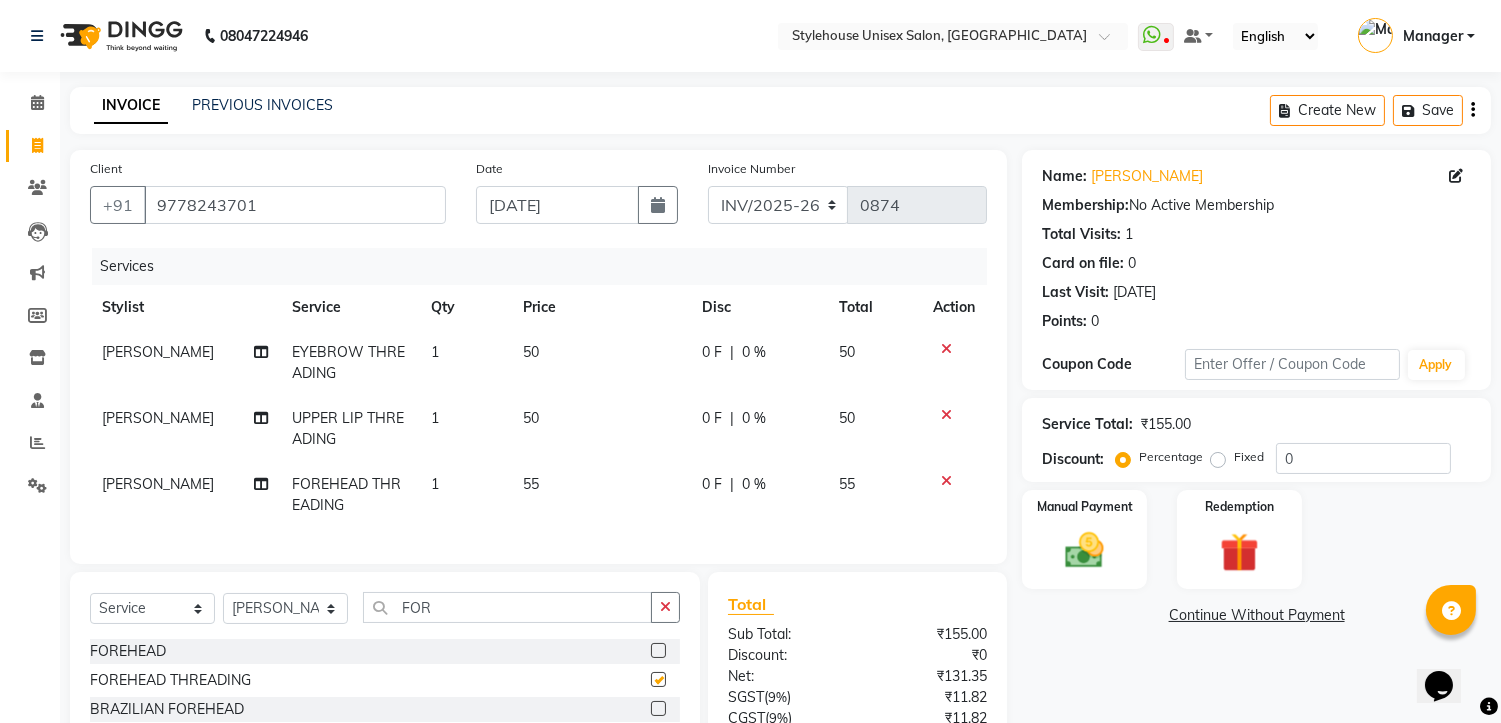 checkbox on "false" 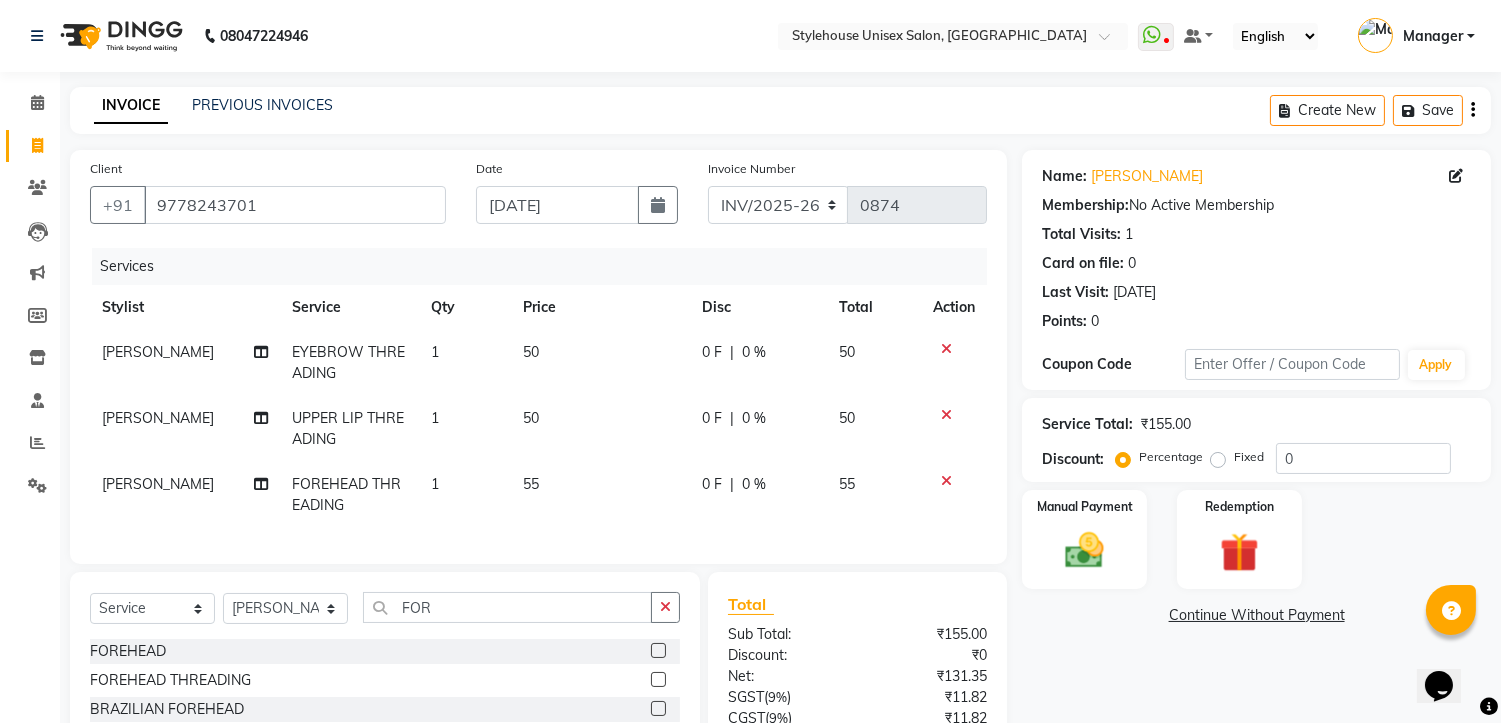 click on "55" 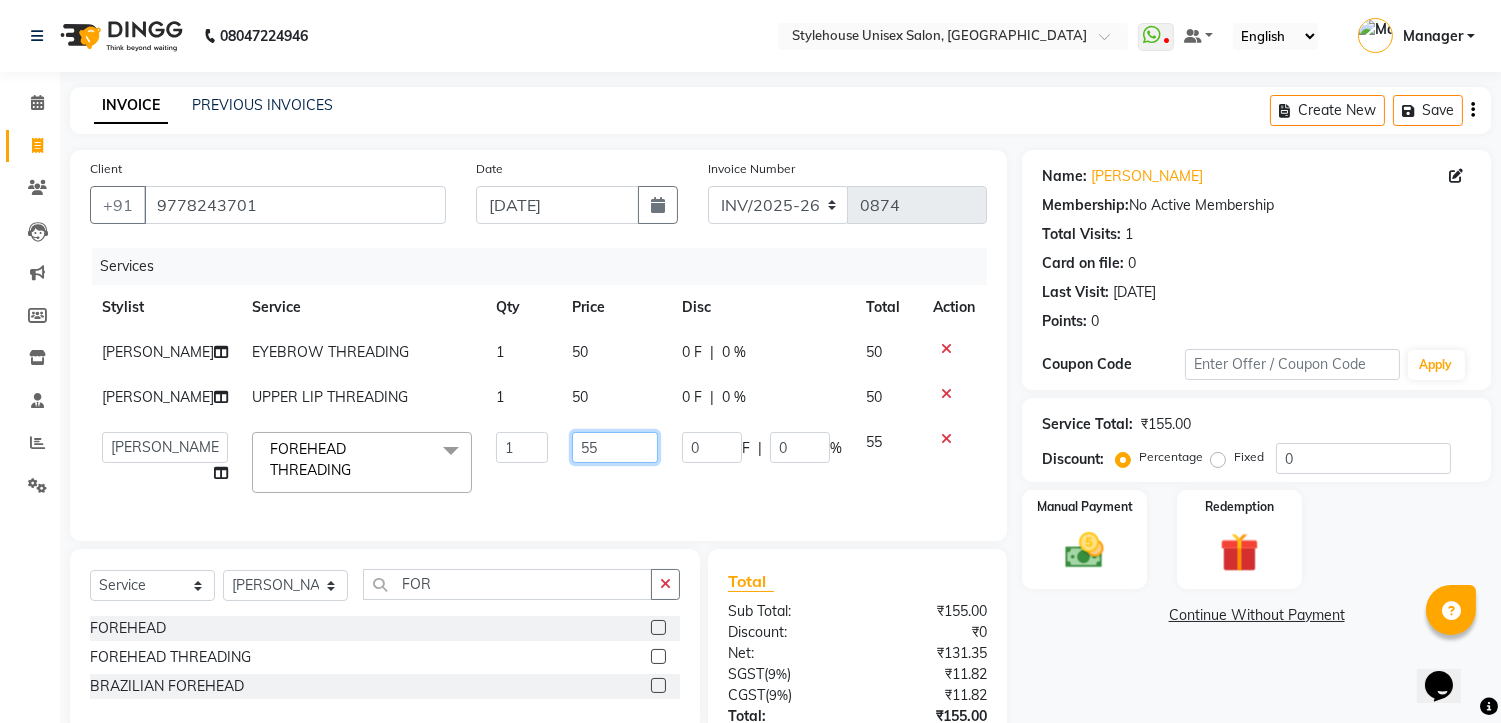 drag, startPoint x: 567, startPoint y: 490, endPoint x: 581, endPoint y: 500, distance: 17.20465 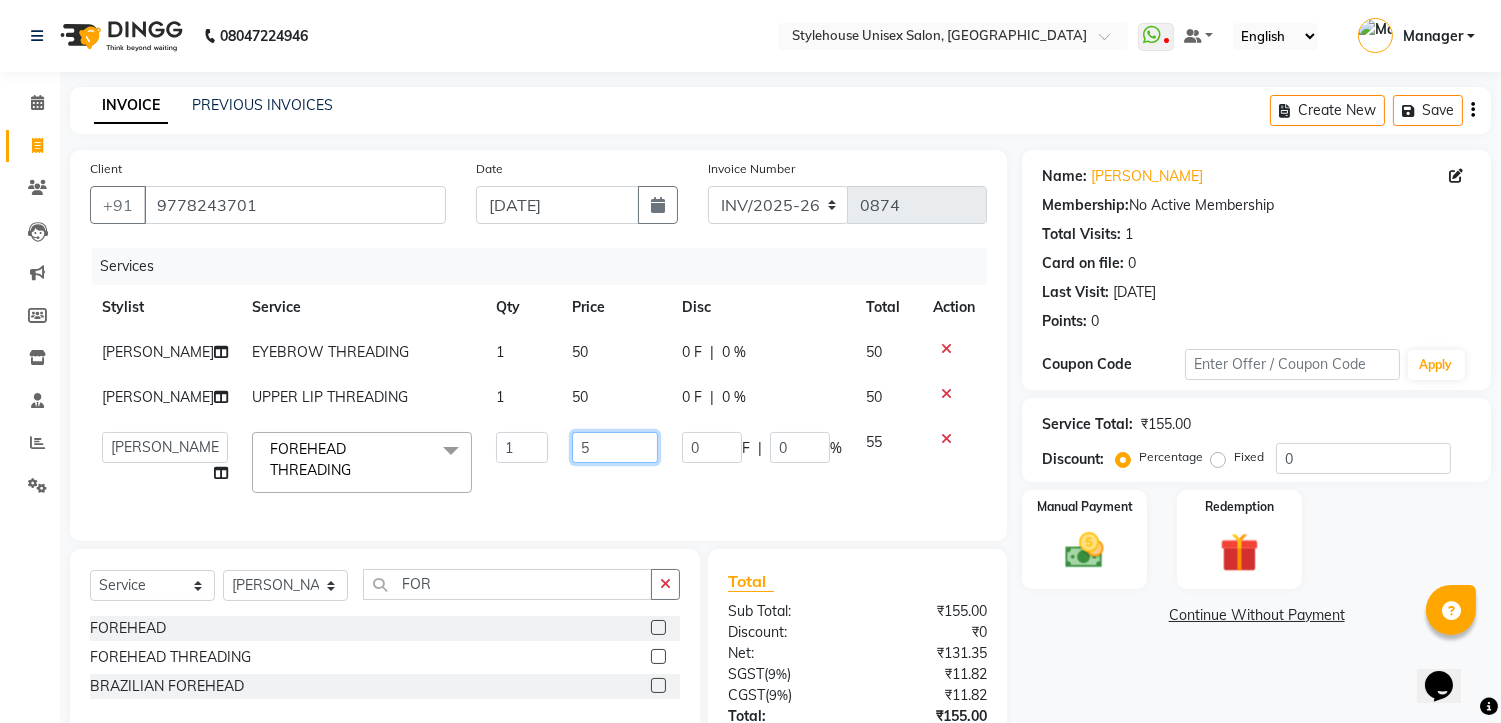 type on "50" 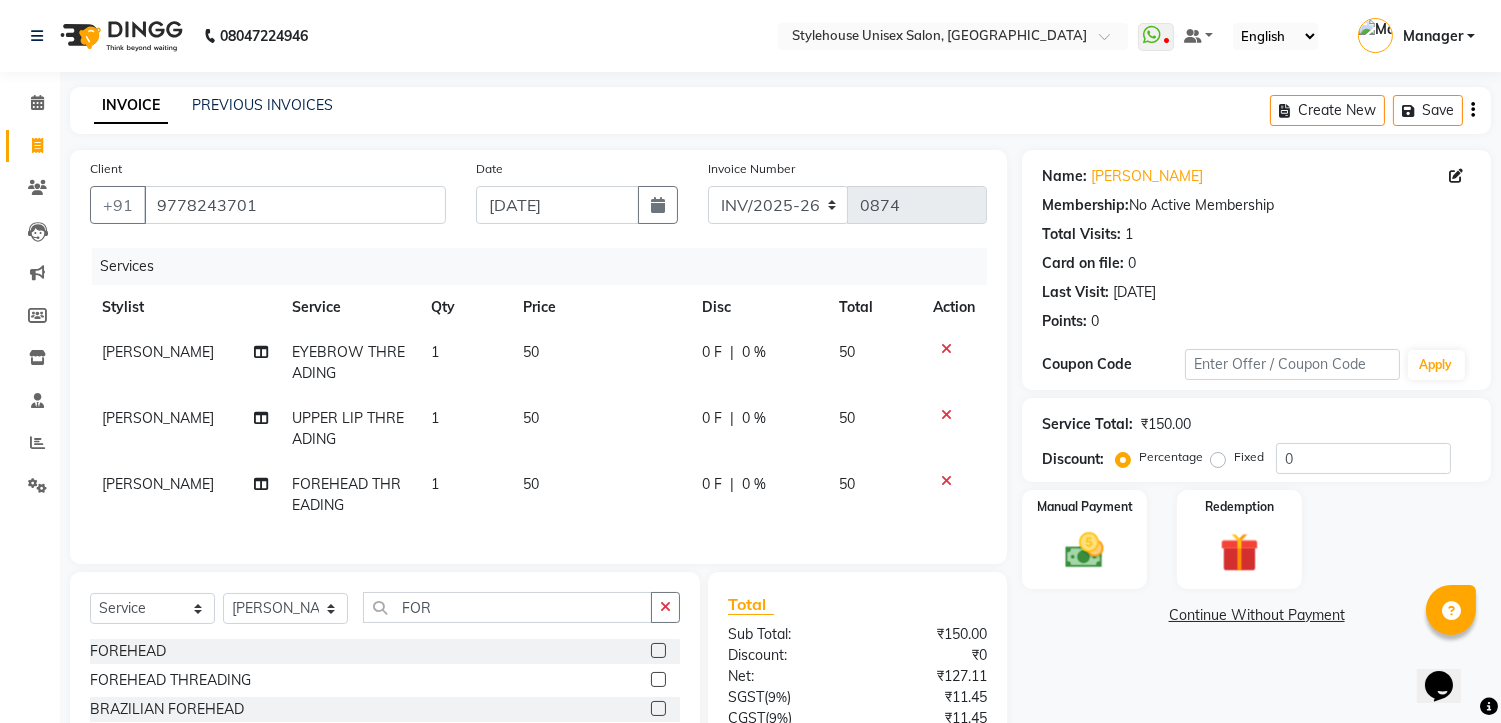 click on "Services Stylist Service Qty Price Disc Total Action NAZNI BEGUM EYEBROW THREADING 1 50 0 F | 0 % 50 NAZNI BEGUM UPPER LIP THREADING 1 50 0 F | 0 % 50 NAZNI BEGUM FOREHEAD THREADING 1 50 0 F | 0 % 50" 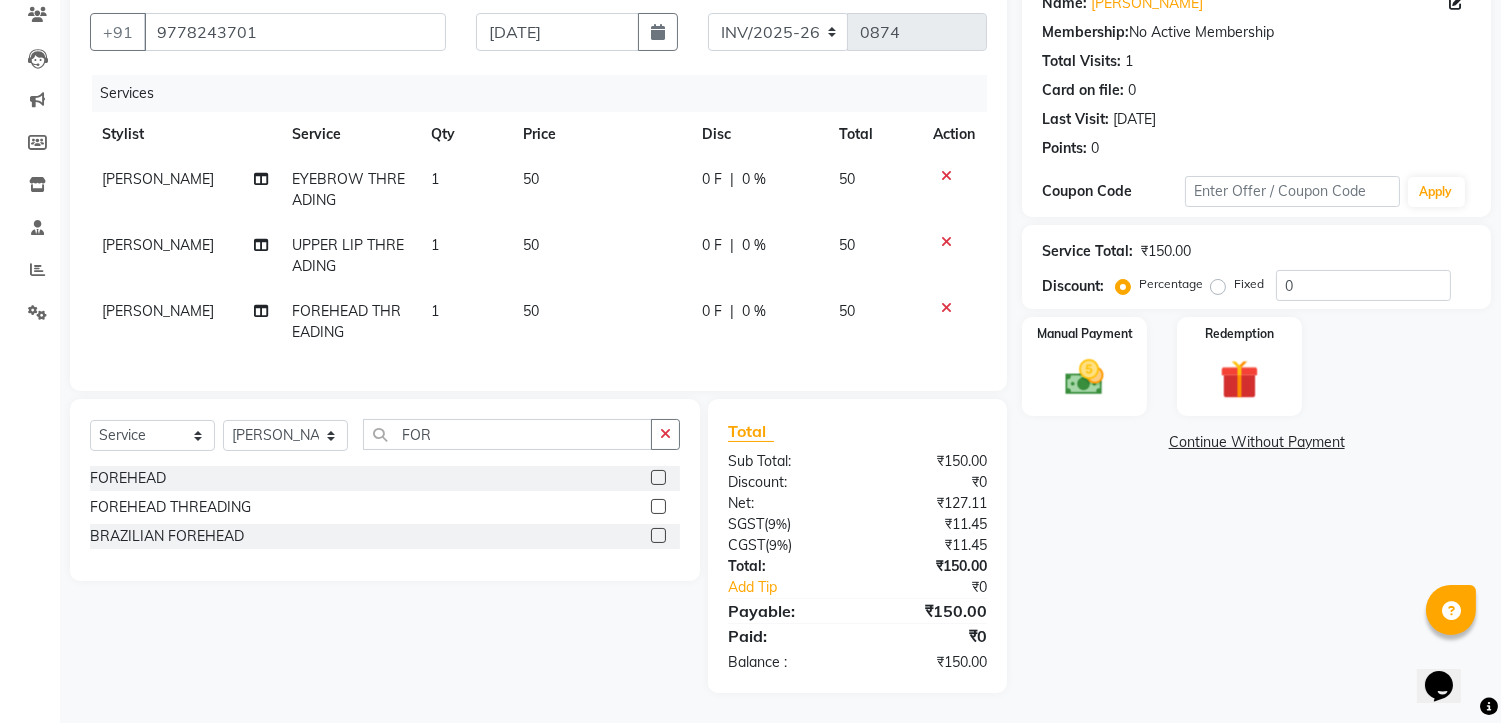 scroll, scrollTop: 190, scrollLeft: 0, axis: vertical 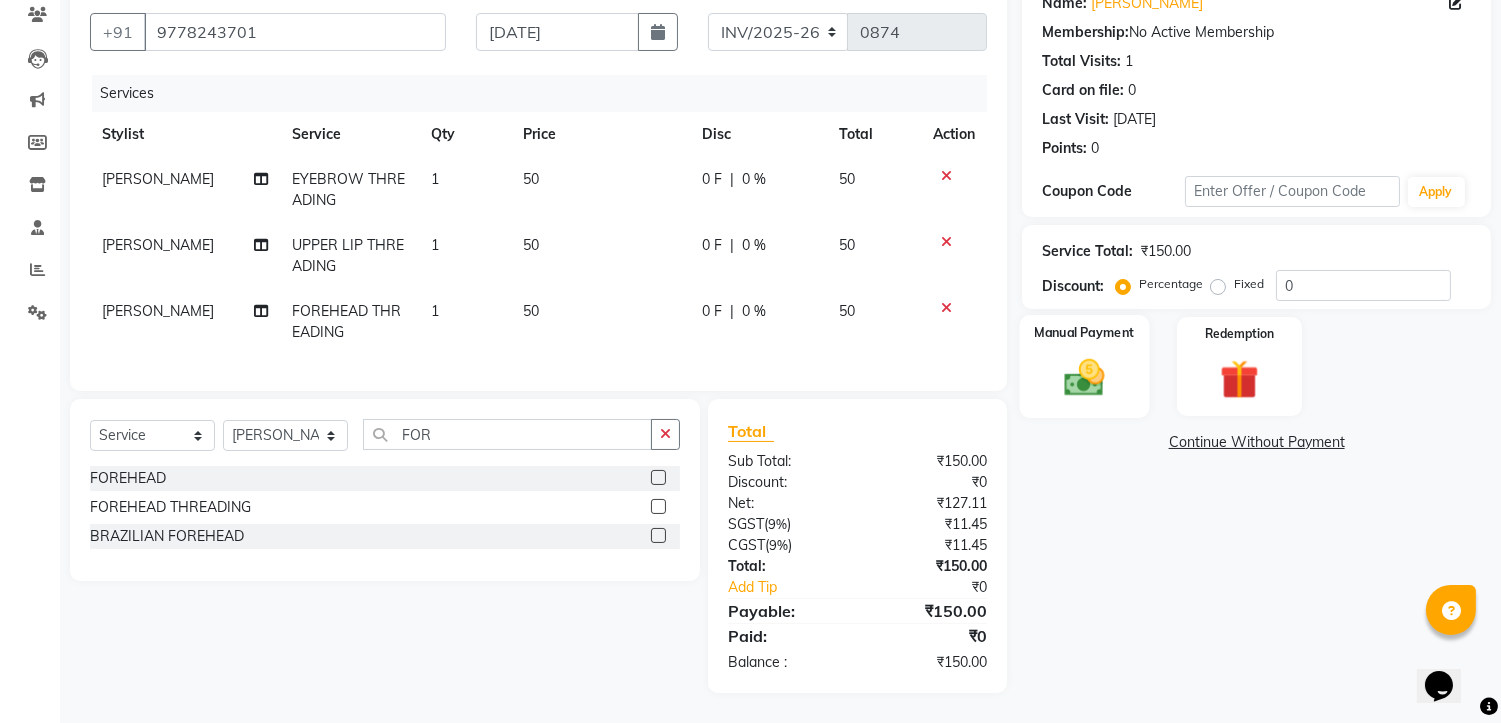 click 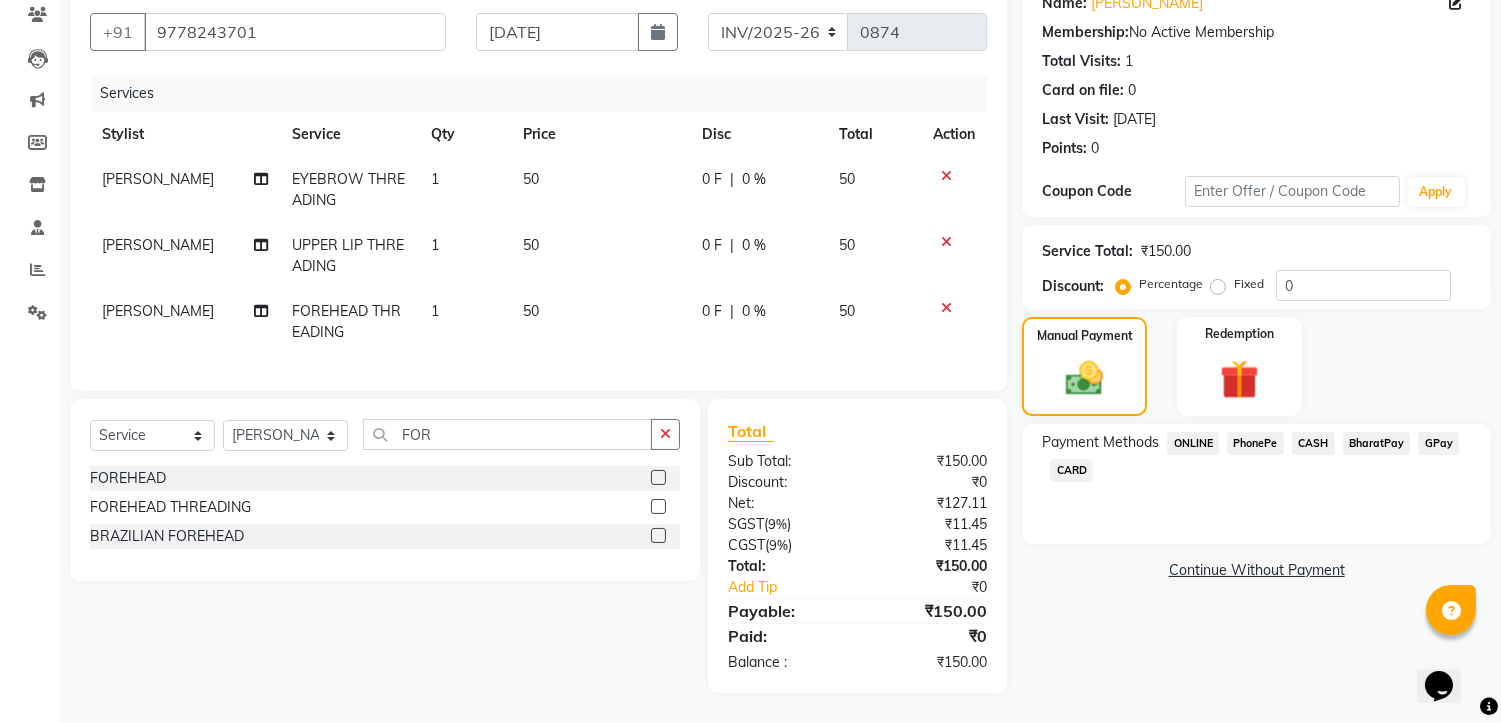 click on "CASH" 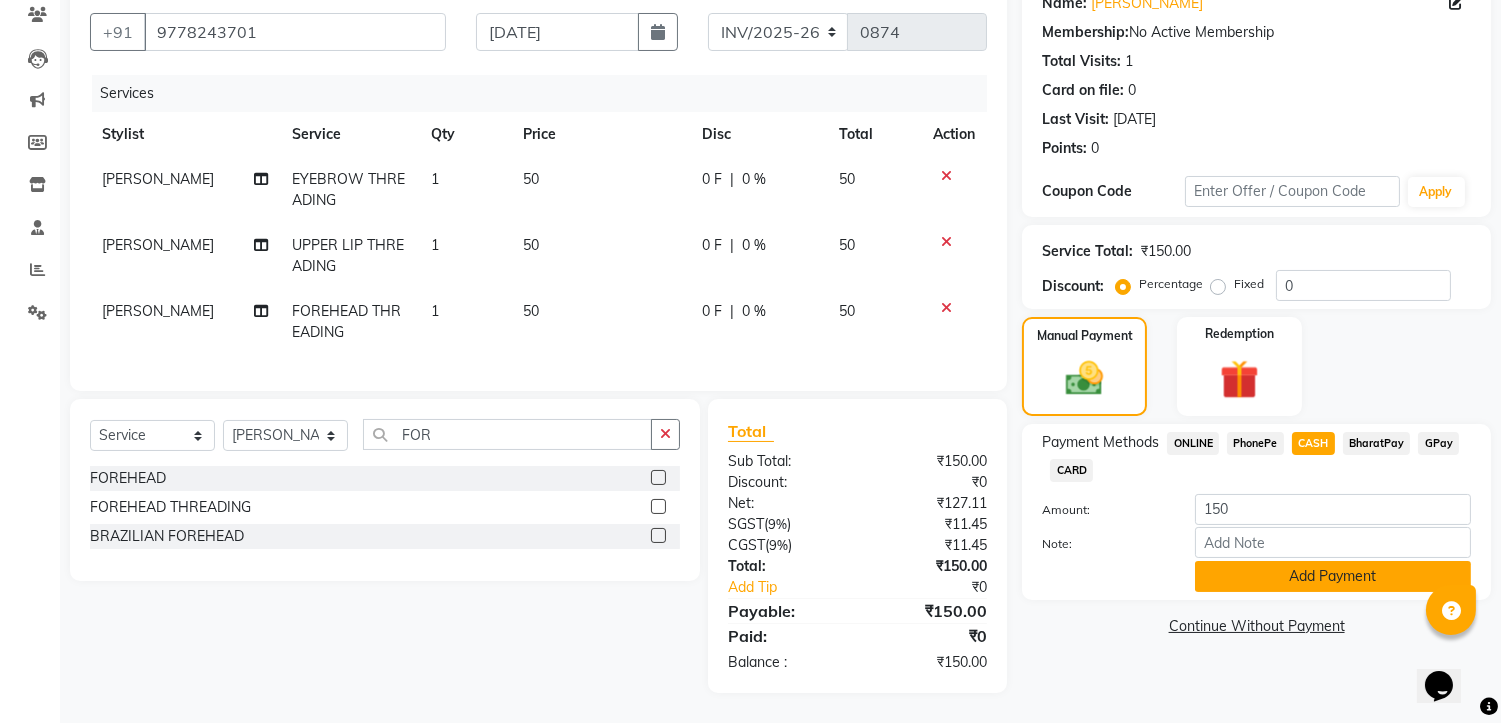 click on "Add Payment" 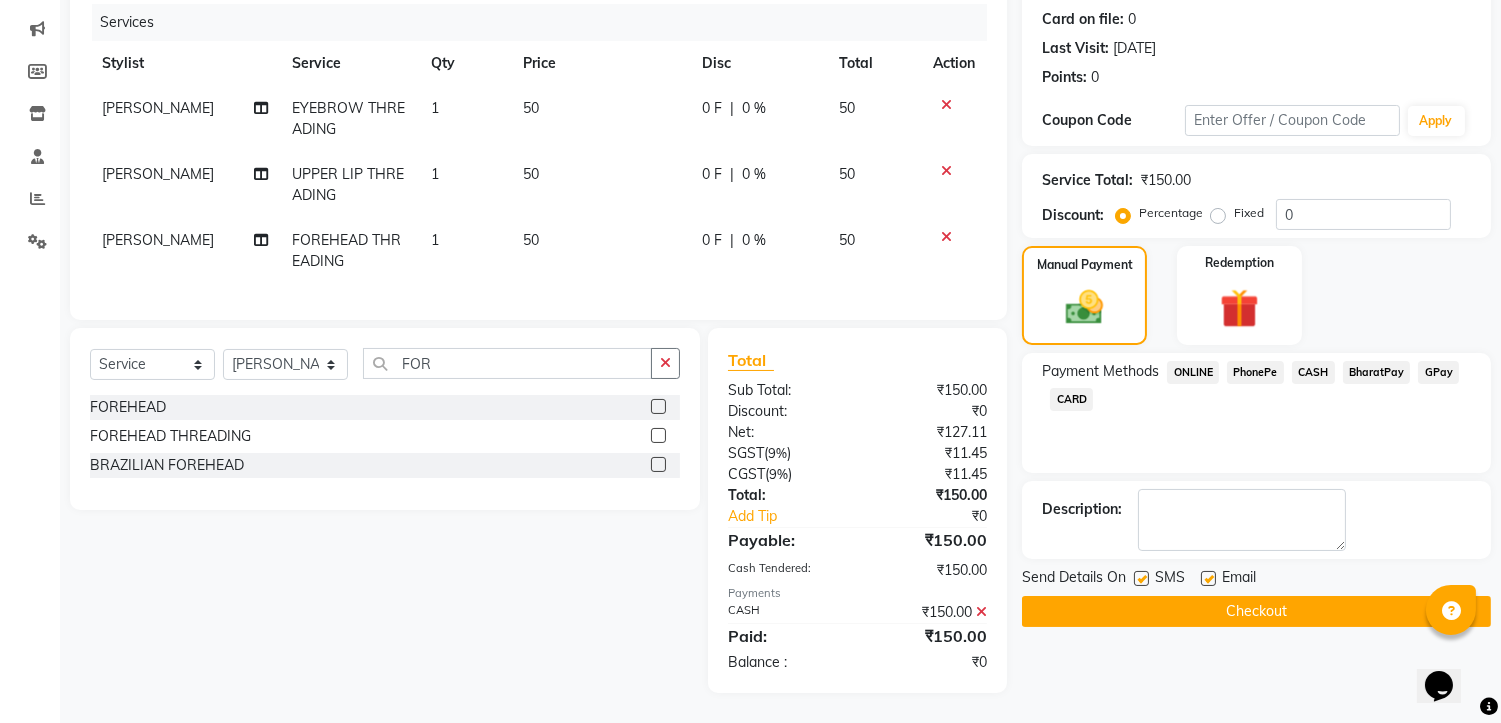 scroll, scrollTop: 260, scrollLeft: 0, axis: vertical 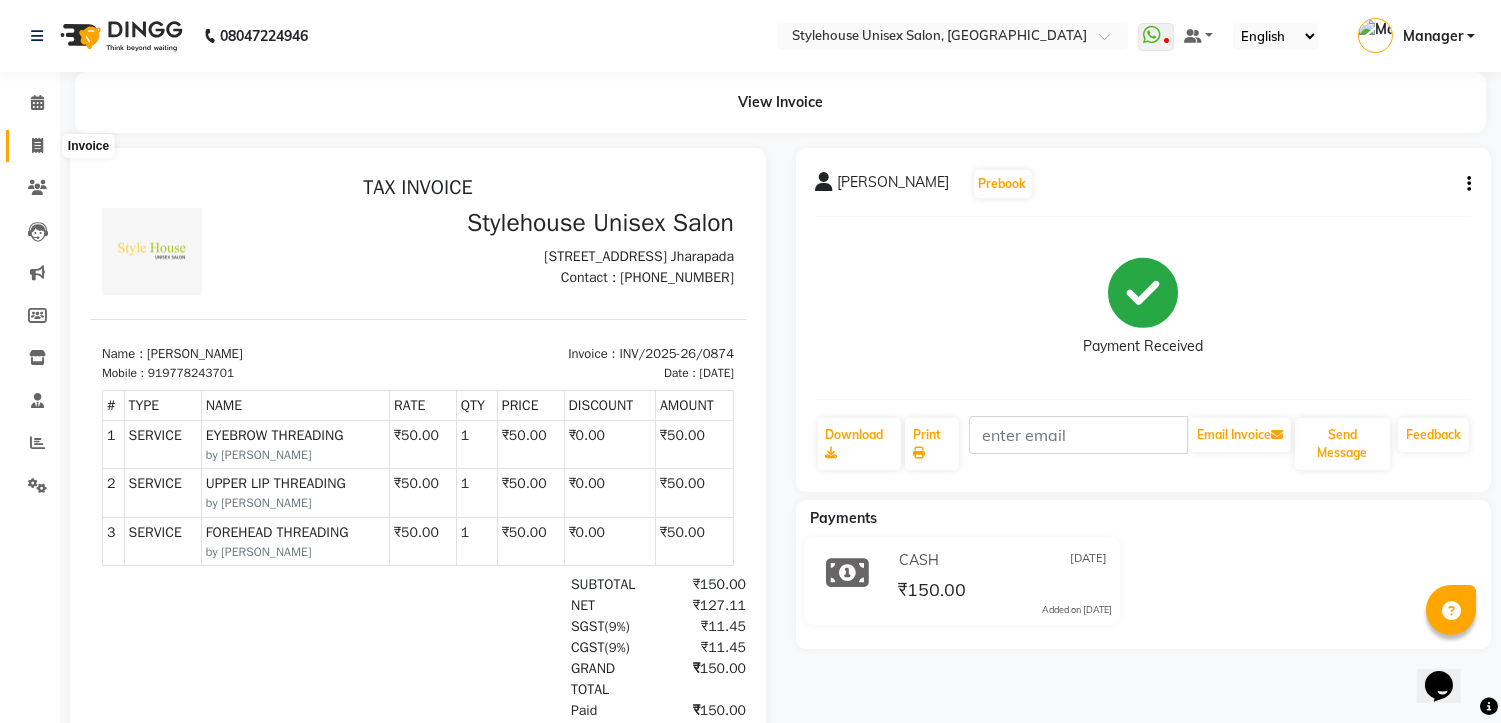 click 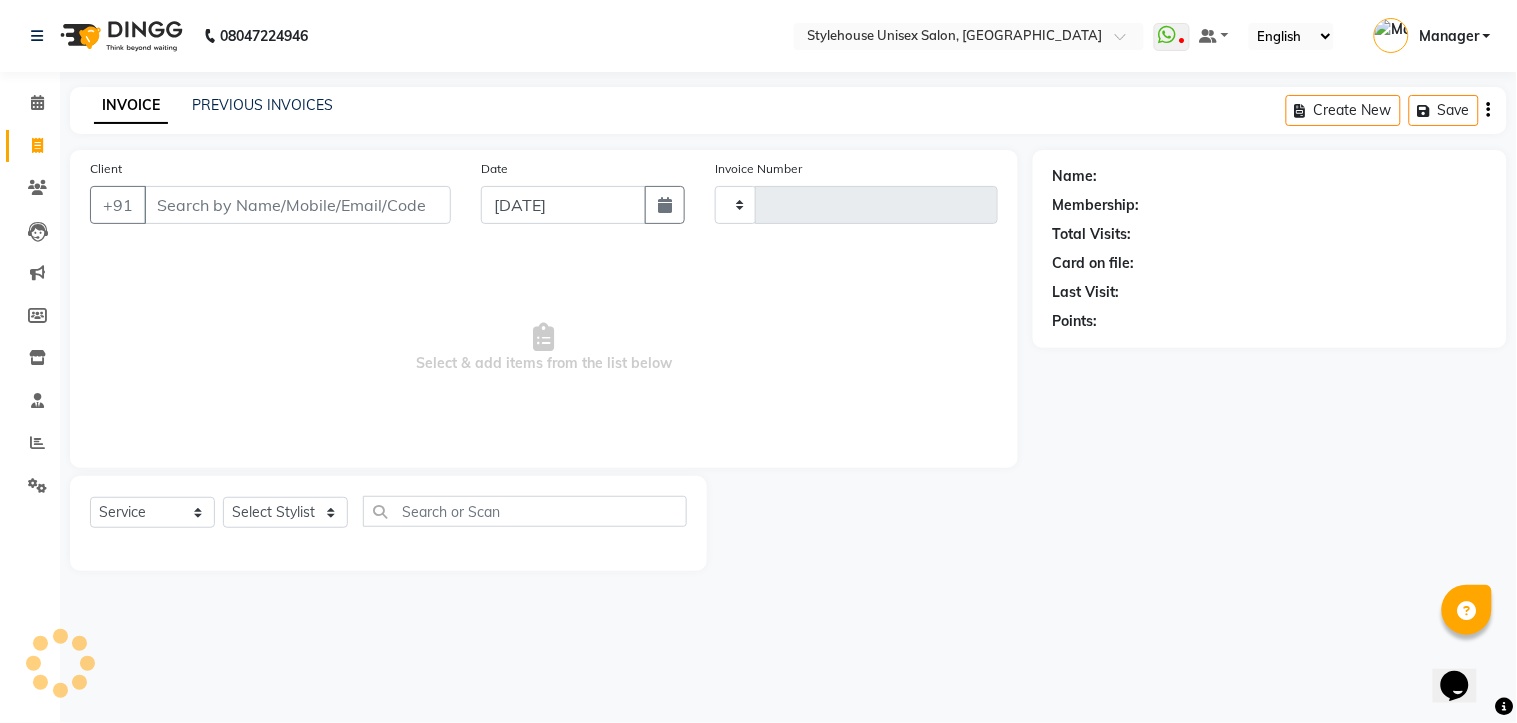 type on "0875" 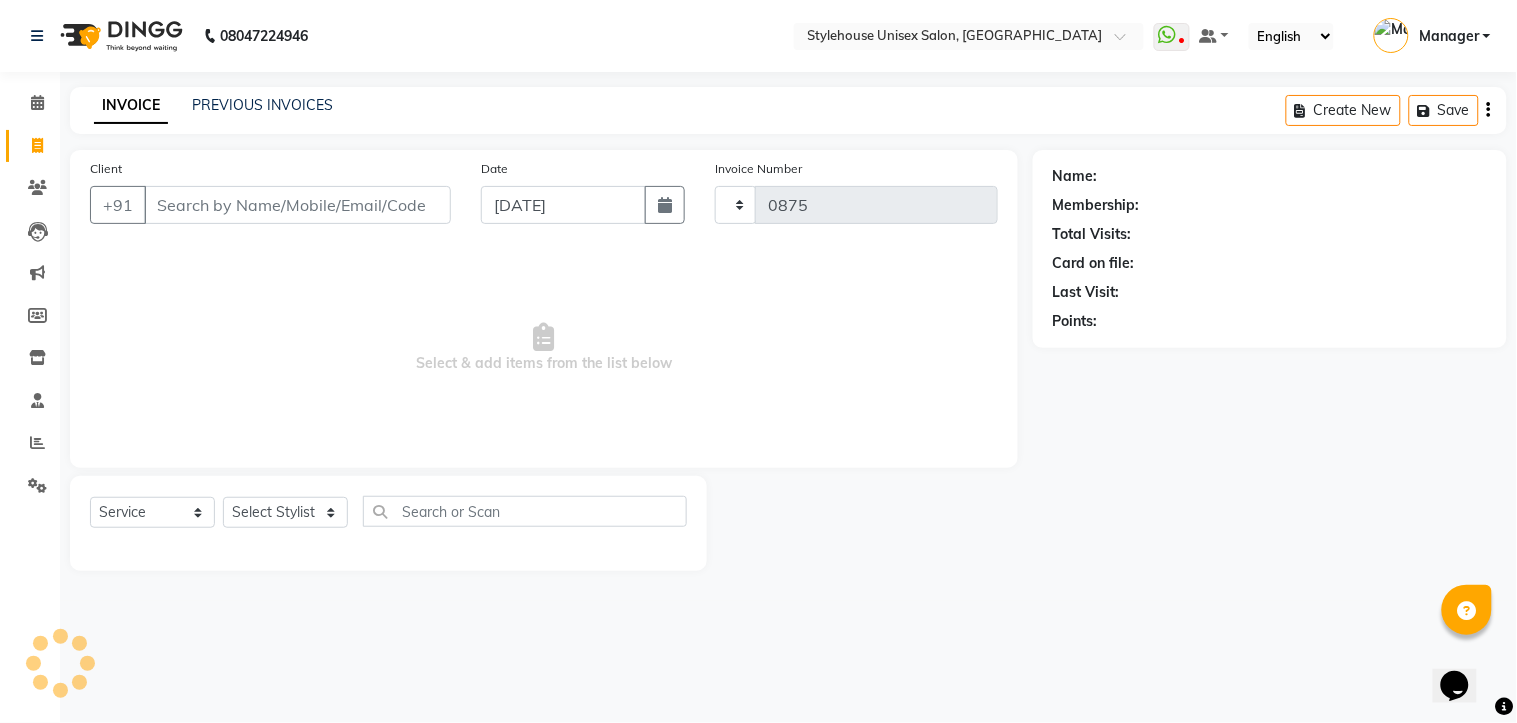 select on "7906" 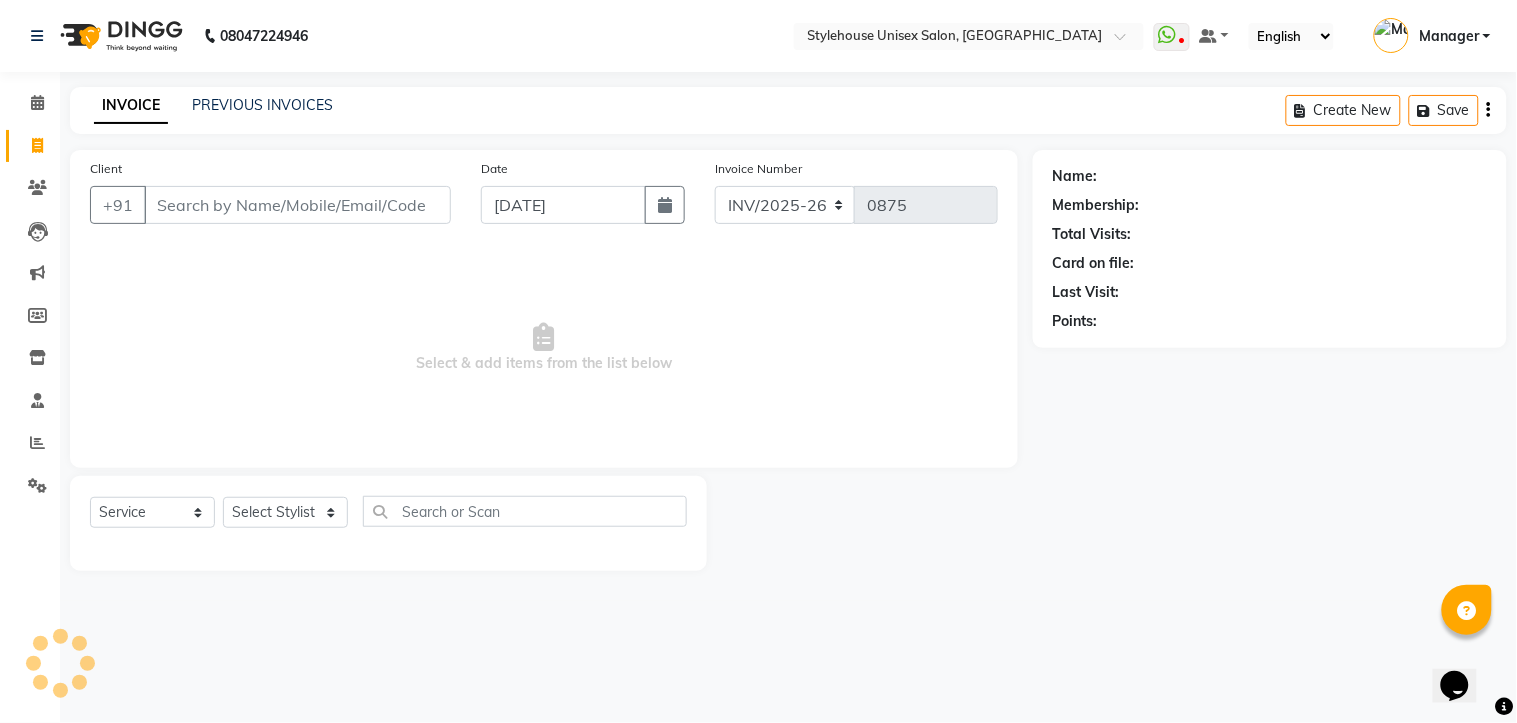 click on "Client" at bounding box center (297, 205) 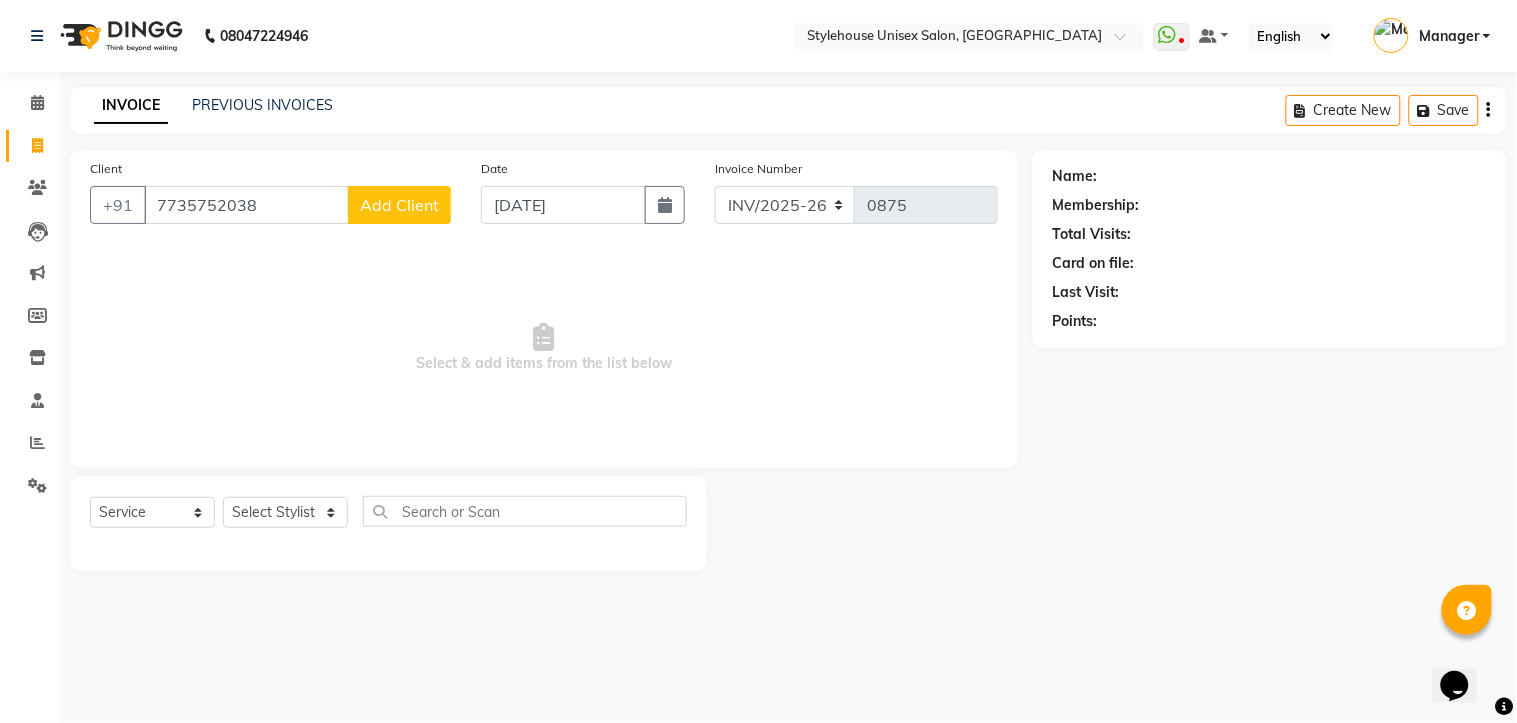 type on "7735752038" 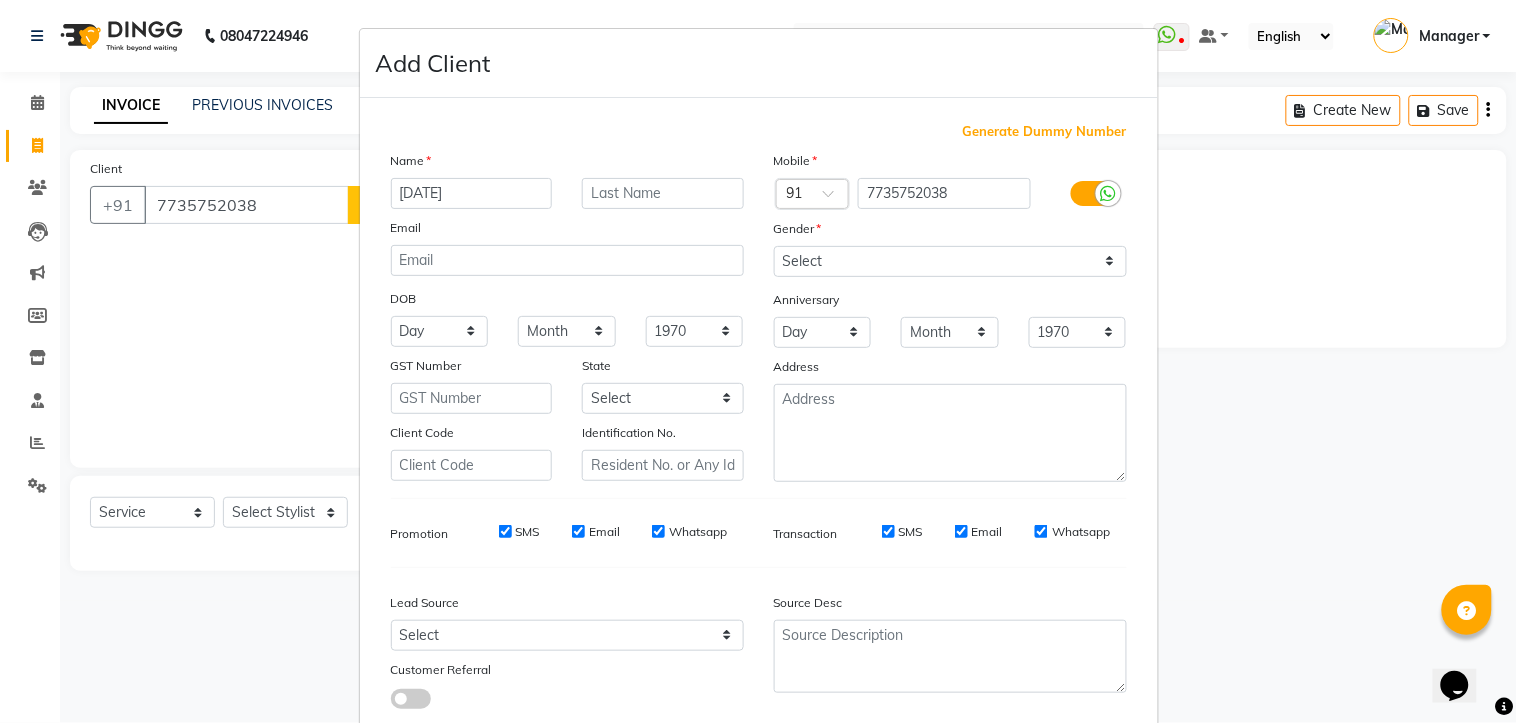 type on "RAJA" 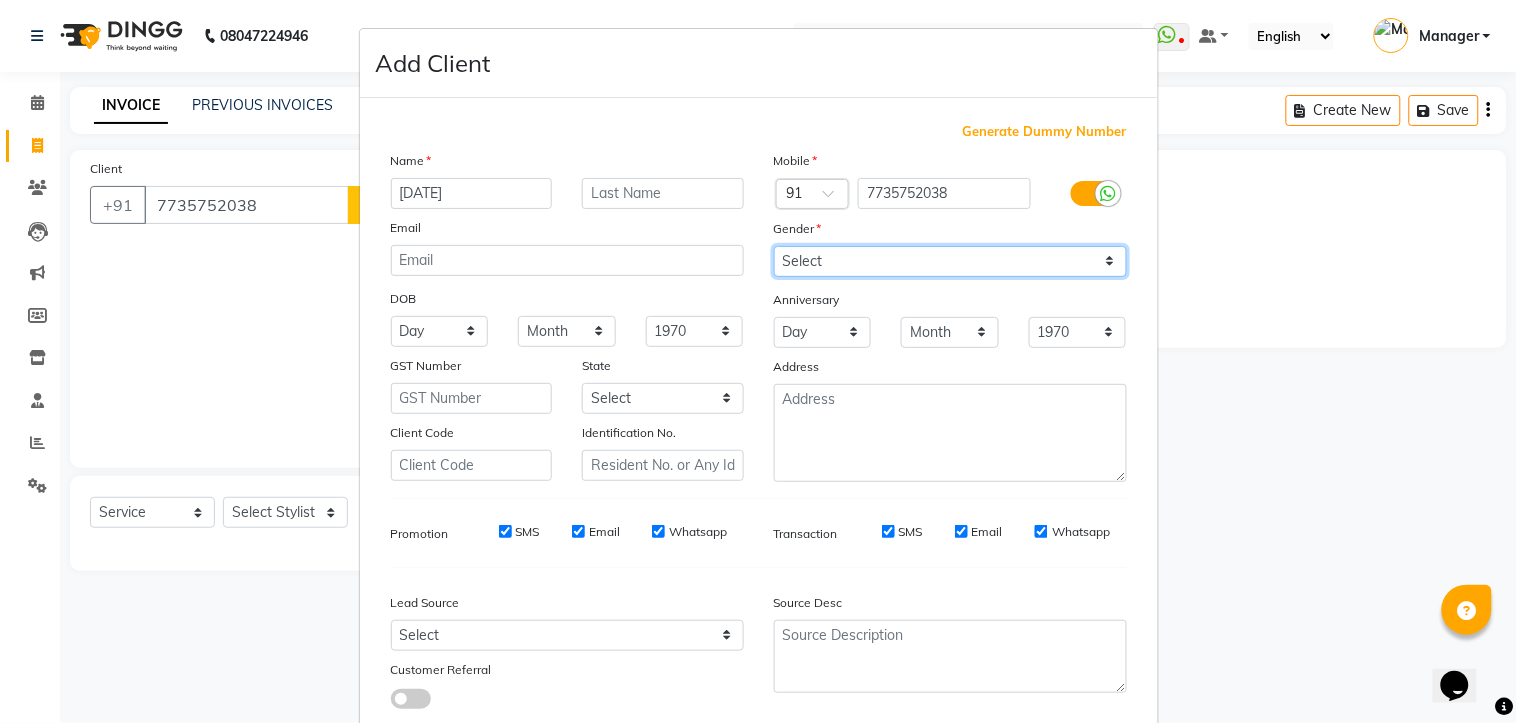 drag, startPoint x: 1083, startPoint y: 258, endPoint x: 1012, endPoint y: 255, distance: 71.063354 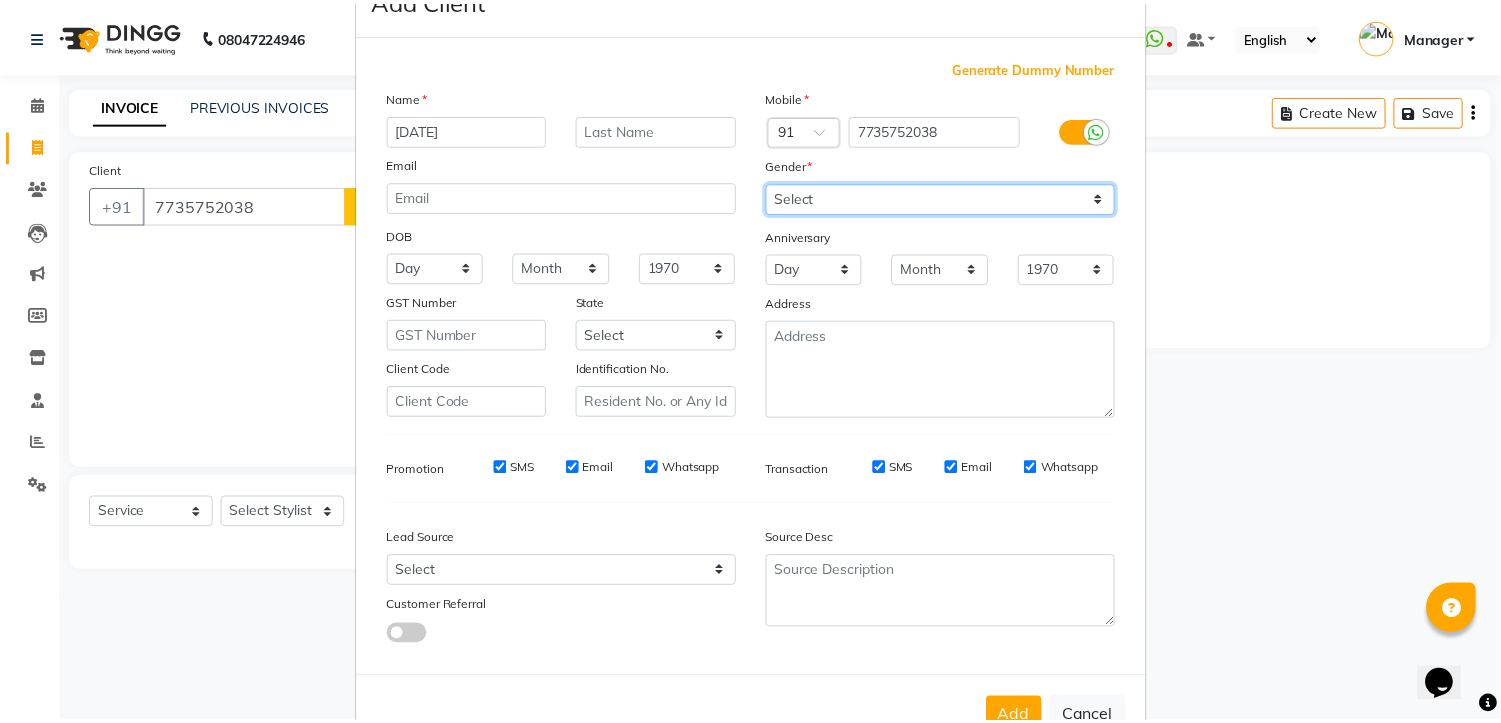 scroll, scrollTop: 127, scrollLeft: 0, axis: vertical 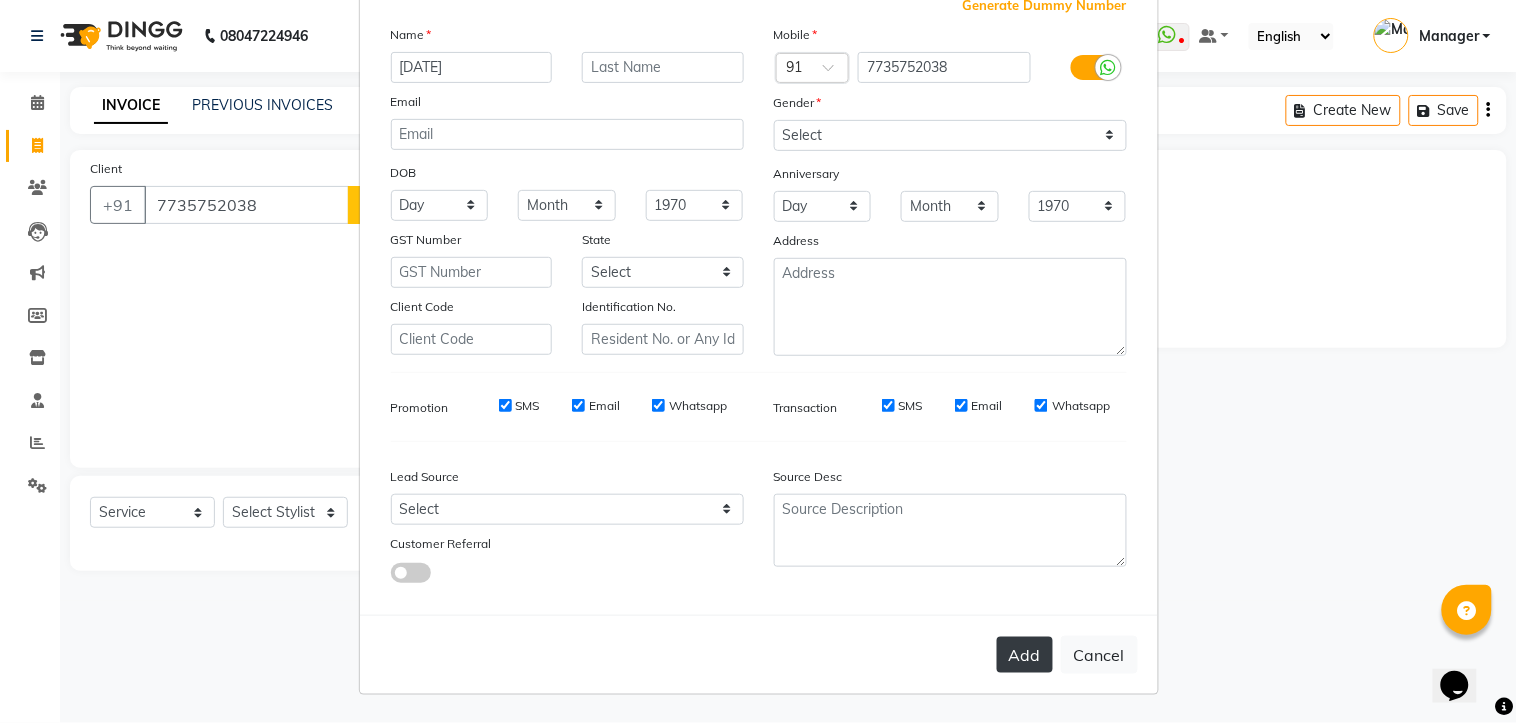 click on "Add" at bounding box center (1025, 655) 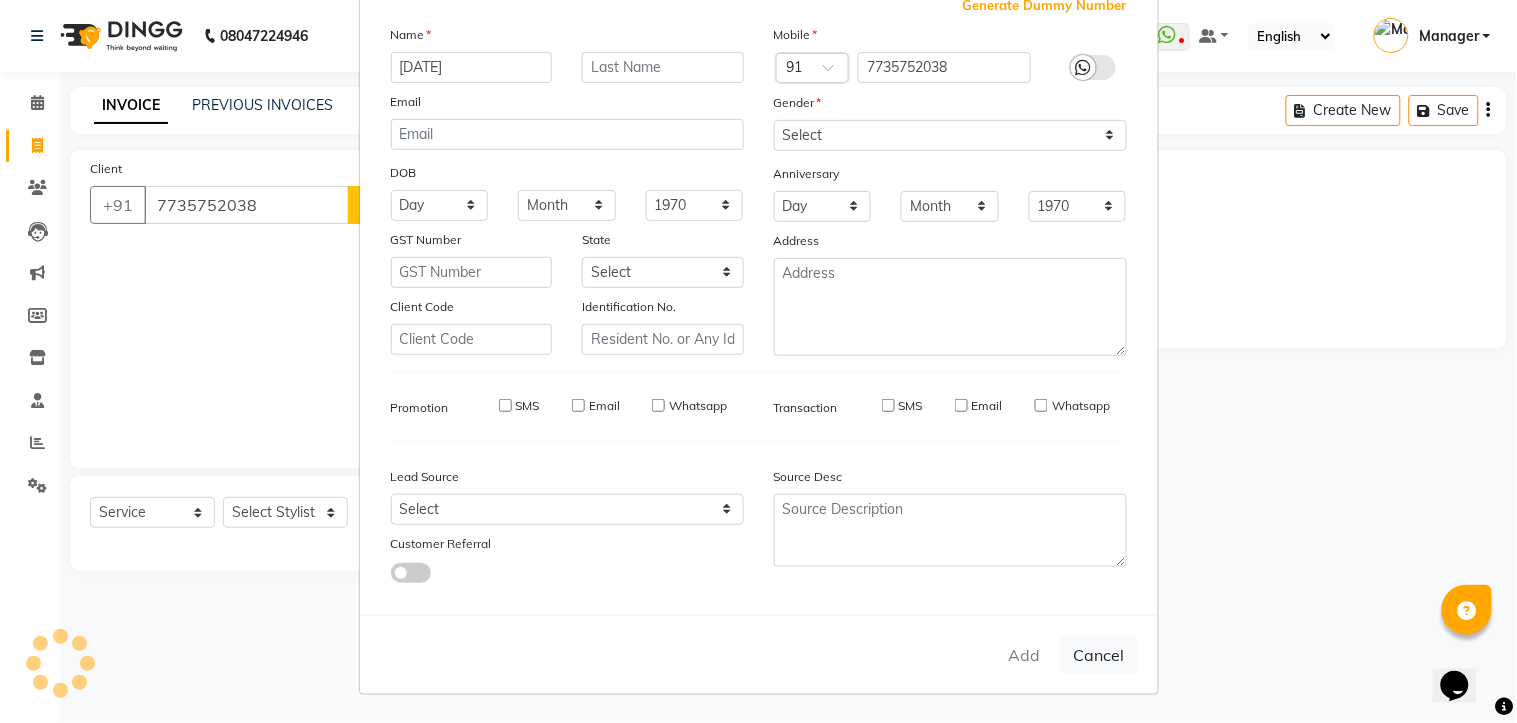 type 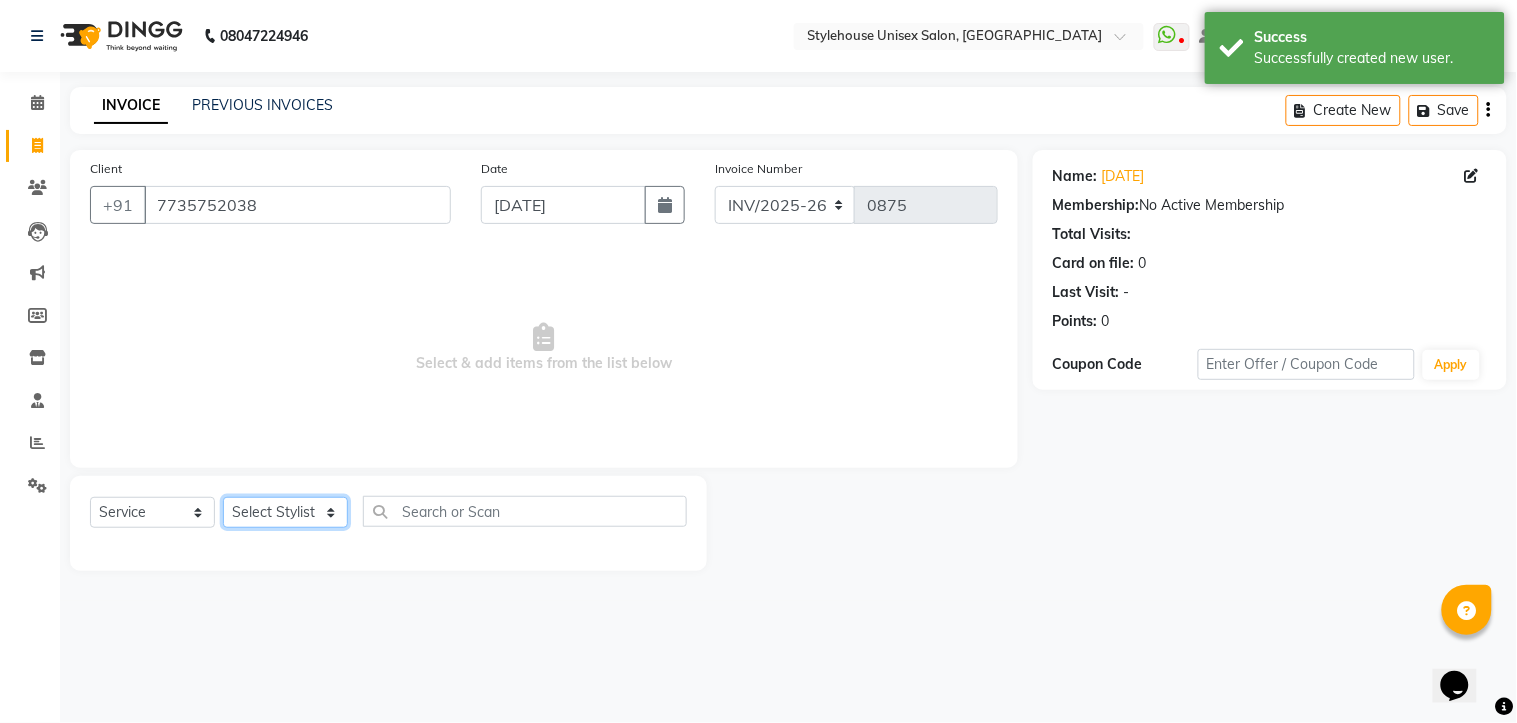 click on "Select Stylist ASISH MANTRI BIKASH BARIK DILIP THAKUR Manager NAZNI BEGUM PRIYANKA HOTA RAJENDER BARIK RUPANJALI SAMAL" 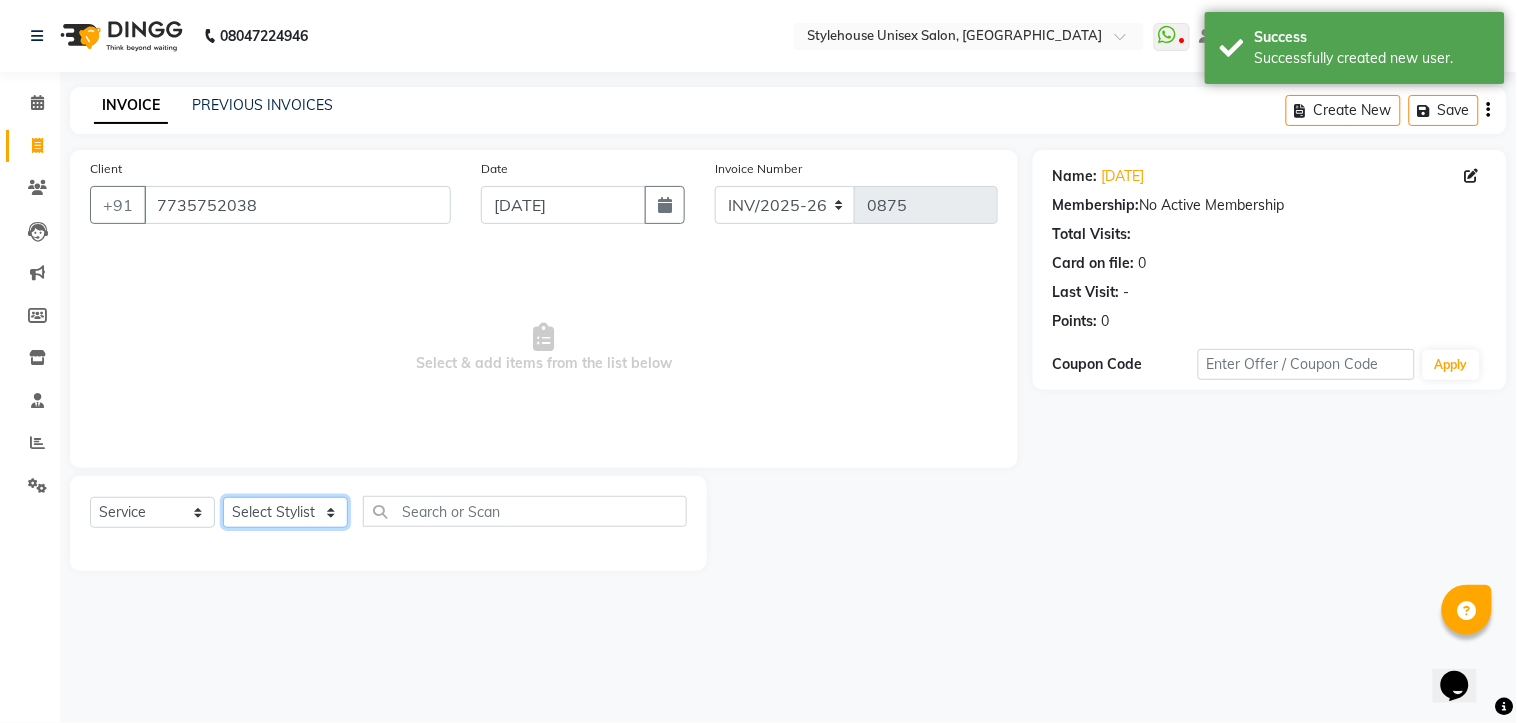 select on "69918" 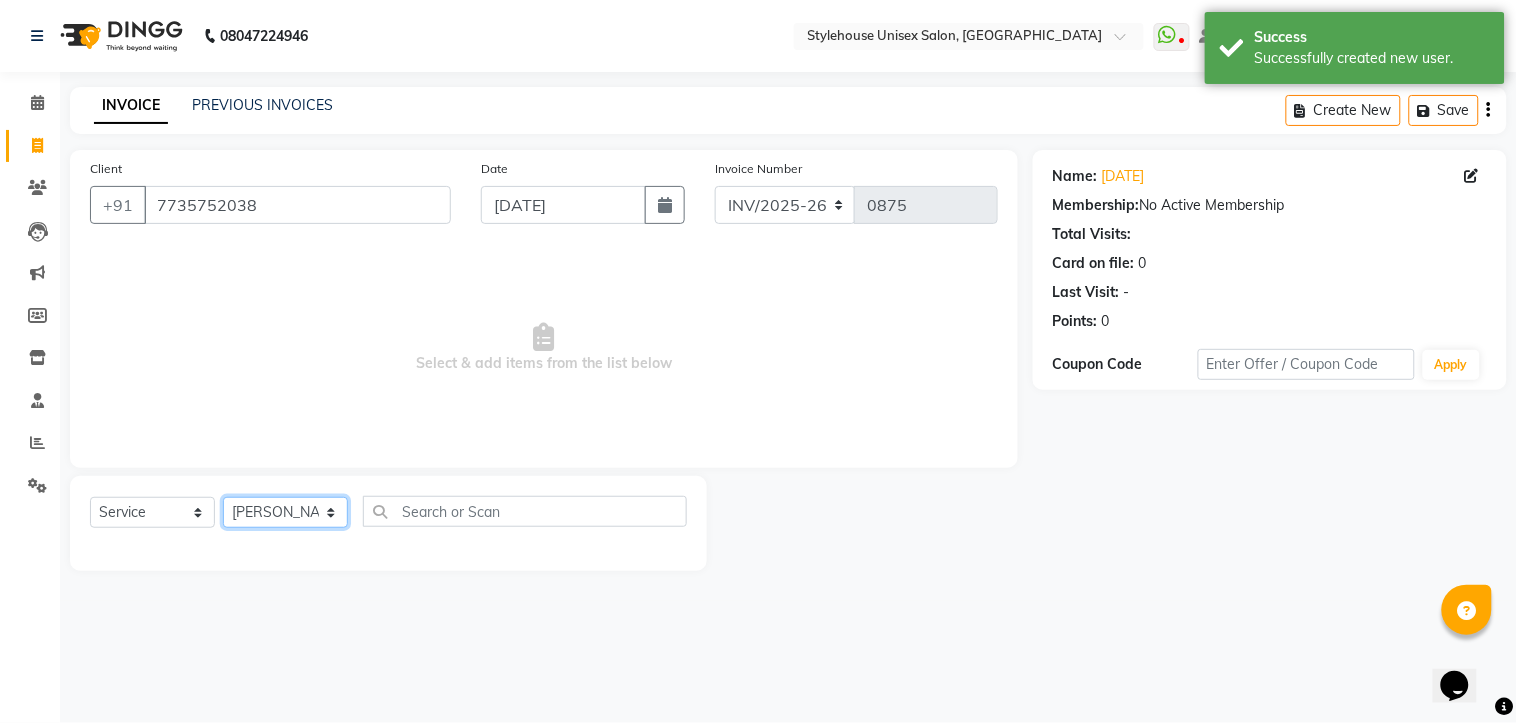 click on "Select Stylist ASISH MANTRI BIKASH BARIK DILIP THAKUR Manager NAZNI BEGUM PRIYANKA HOTA RAJENDER BARIK RUPANJALI SAMAL" 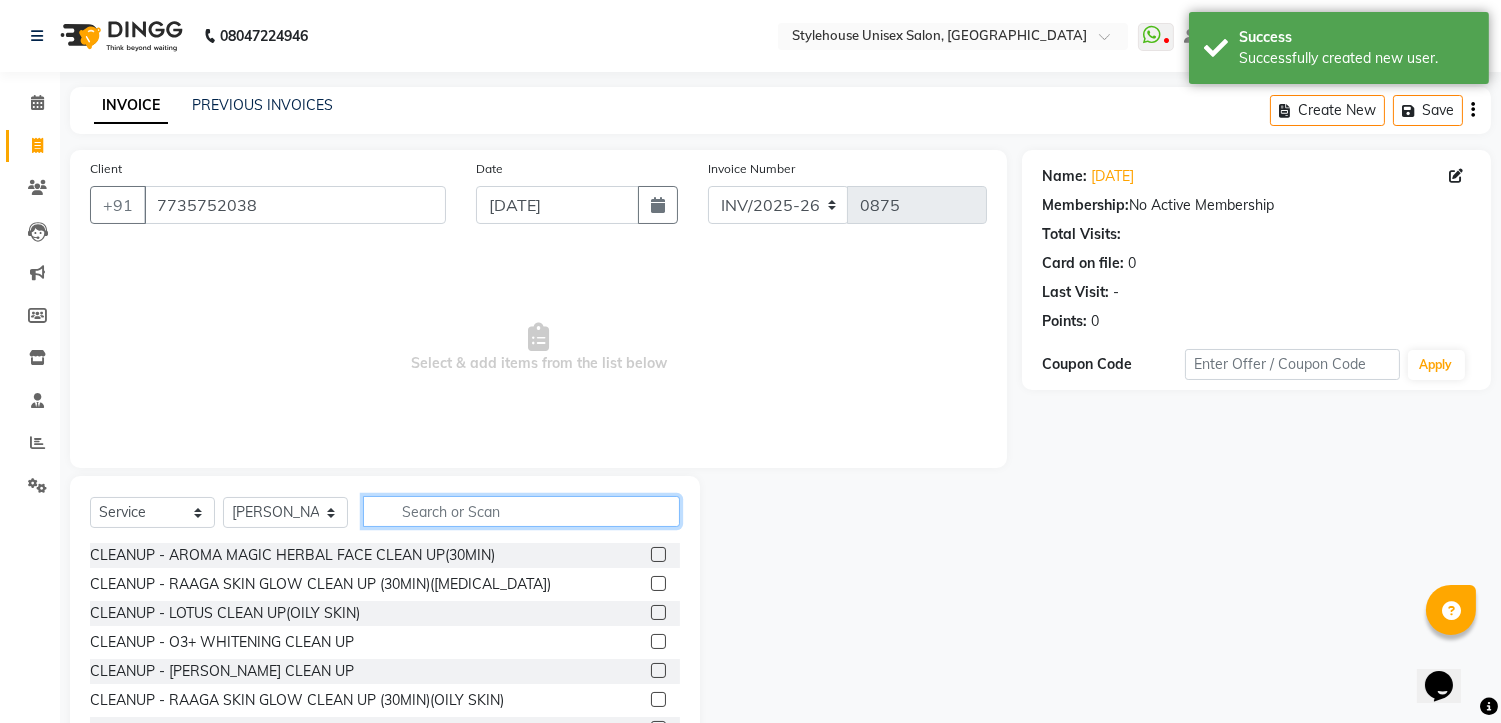 click 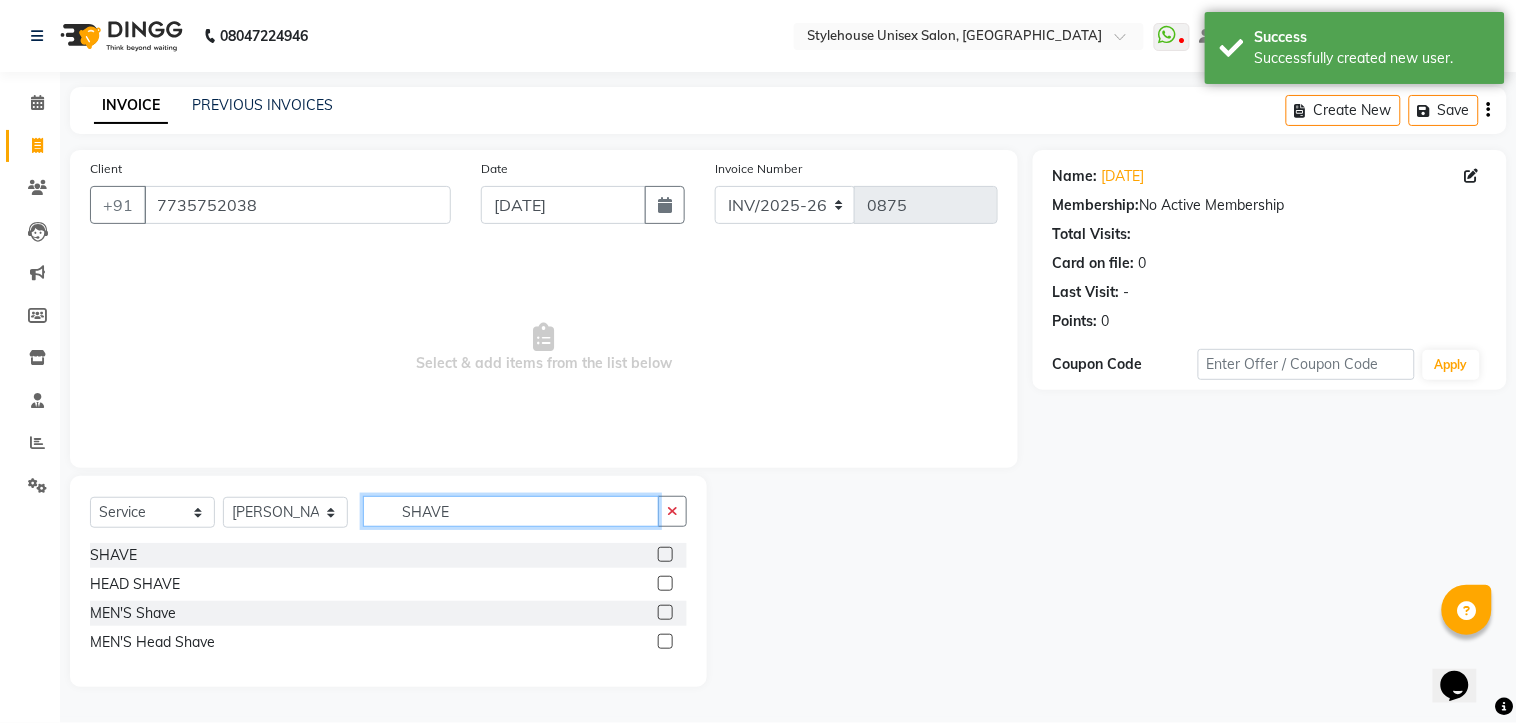 type on "SHAVE" 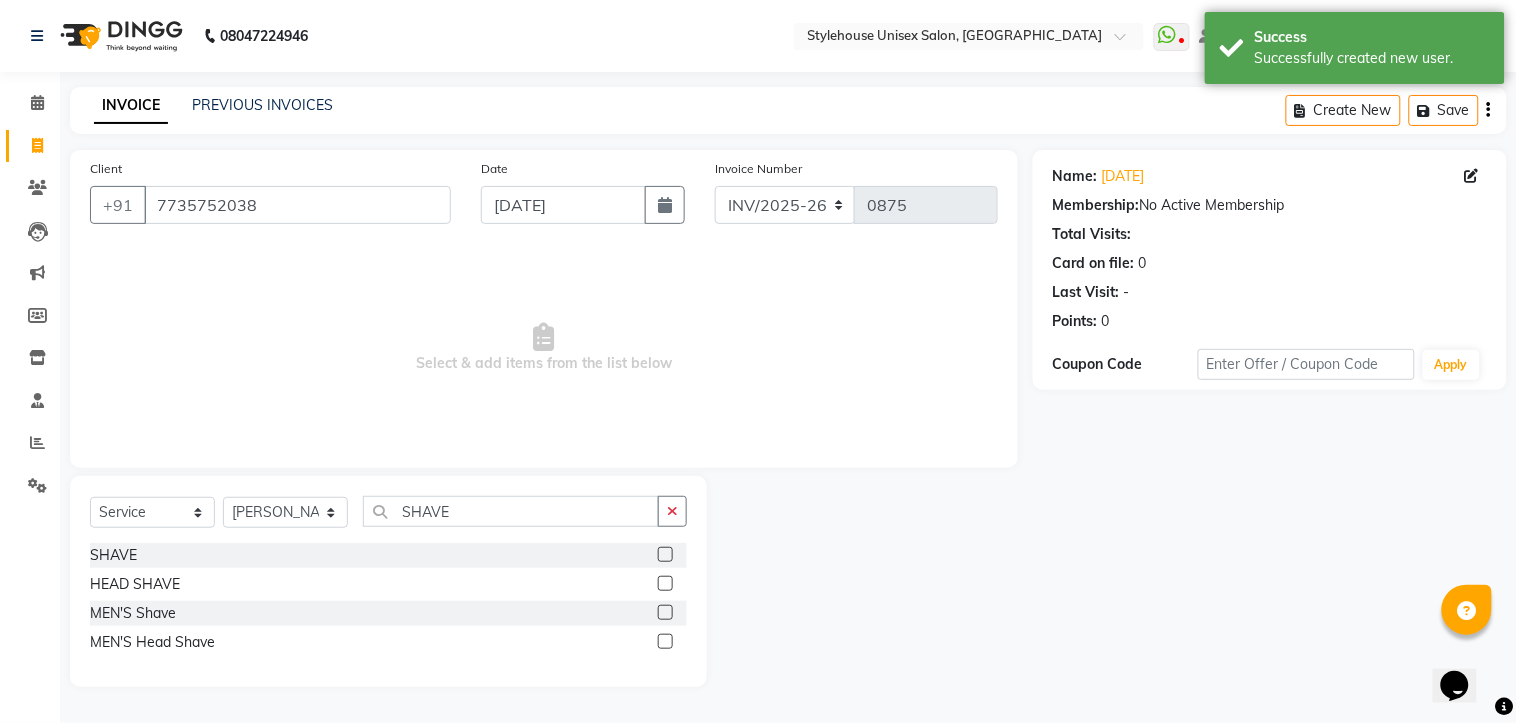 click 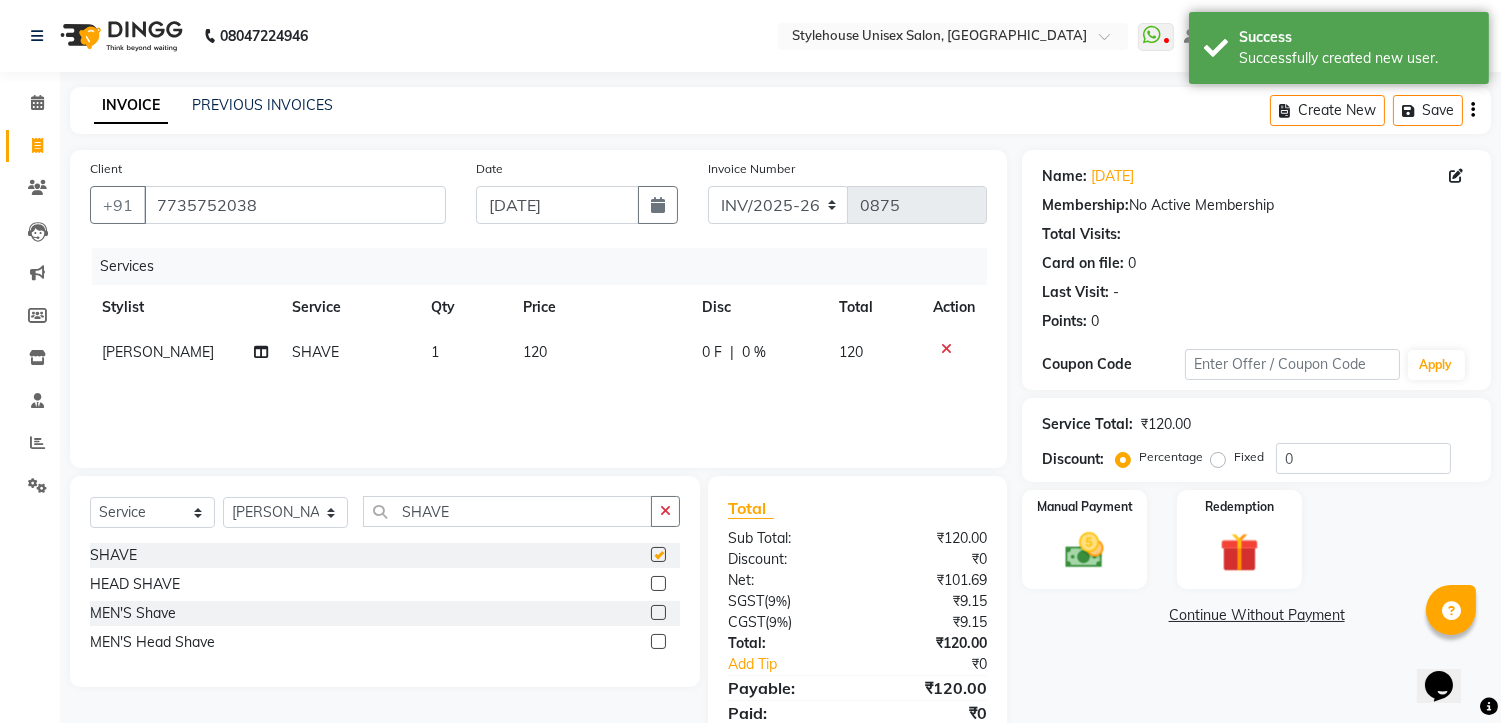 checkbox on "false" 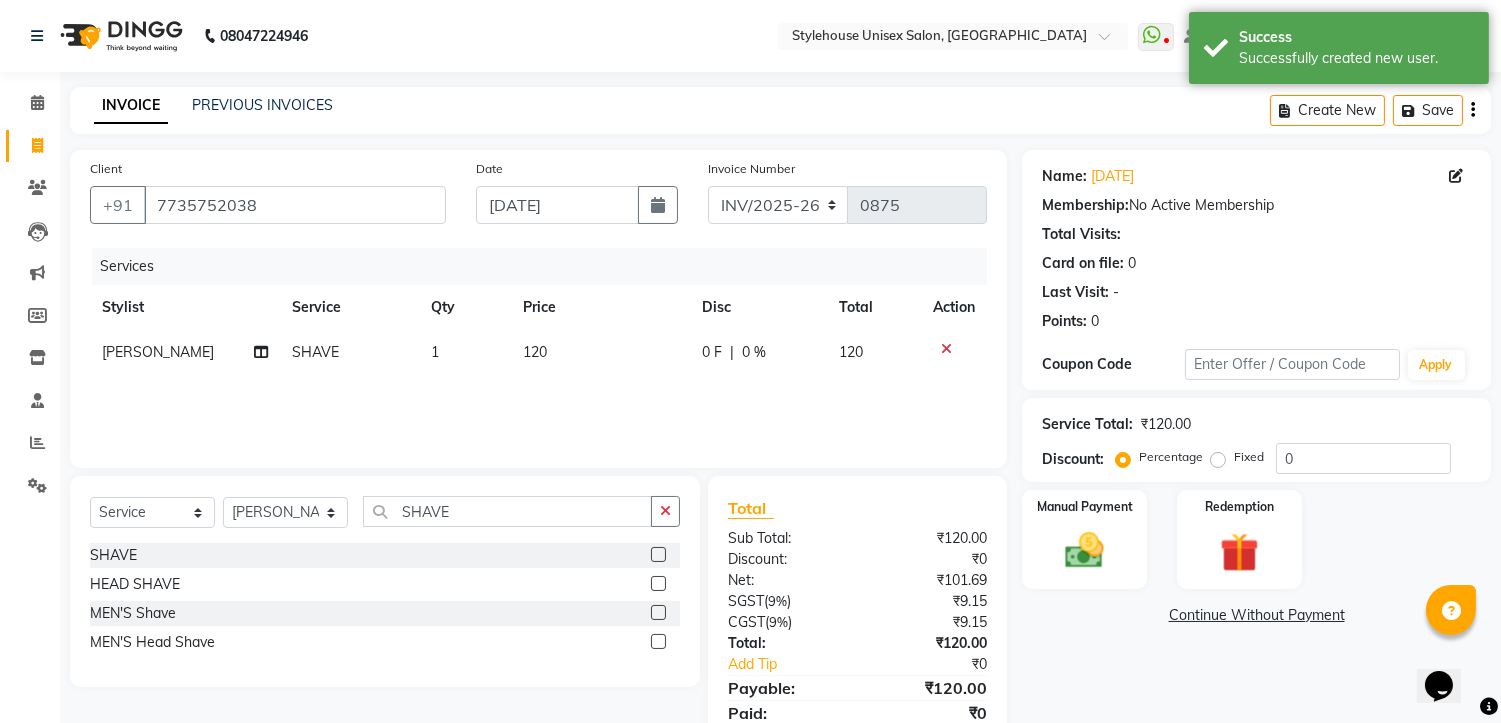 click on "120" 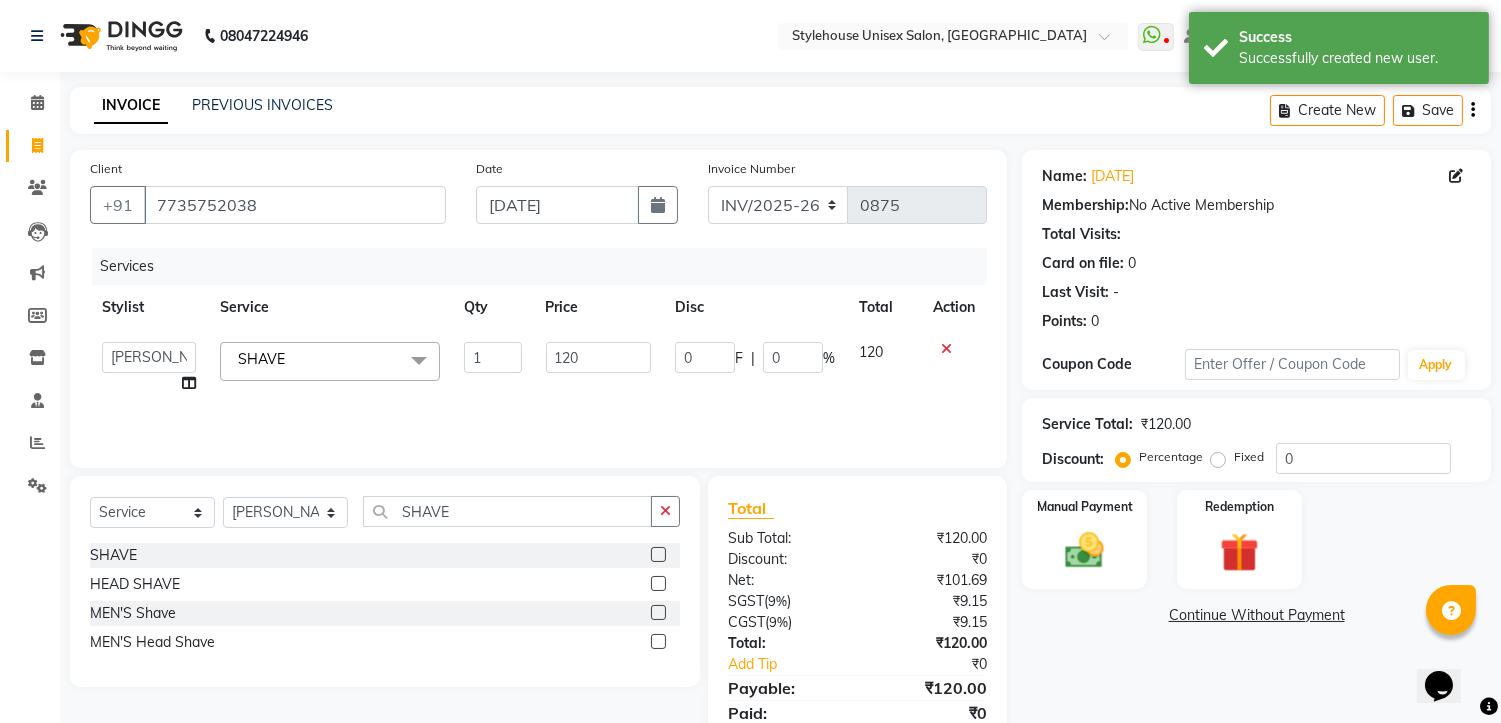 click on "120" 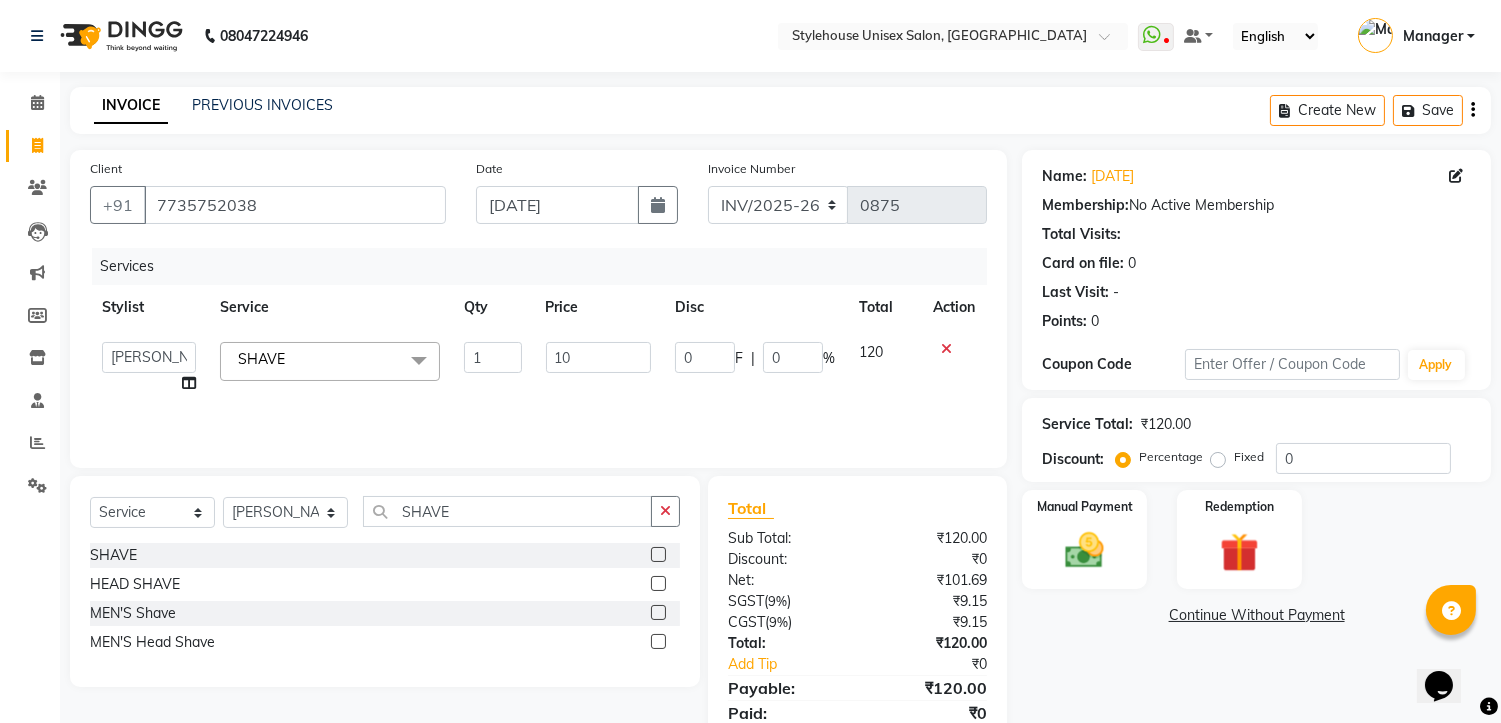 type on "100" 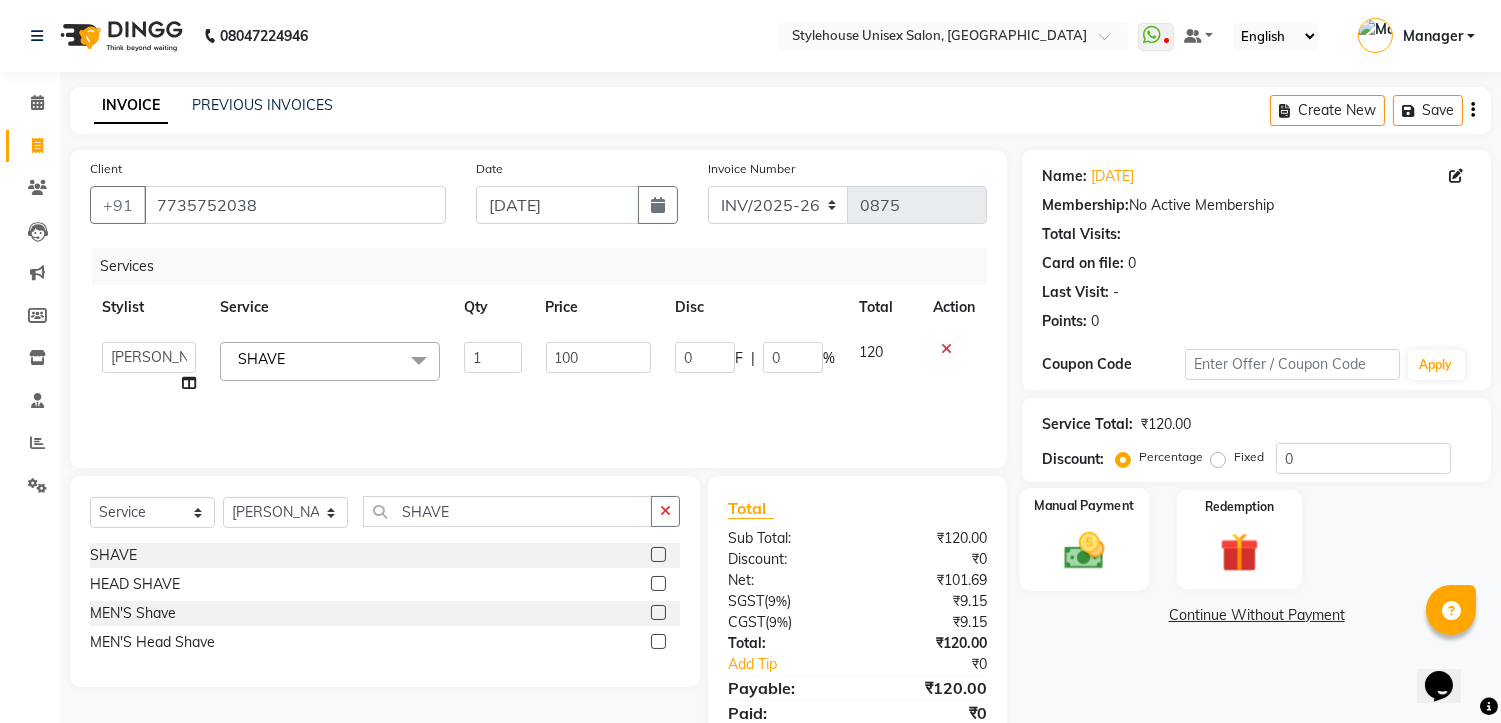 click 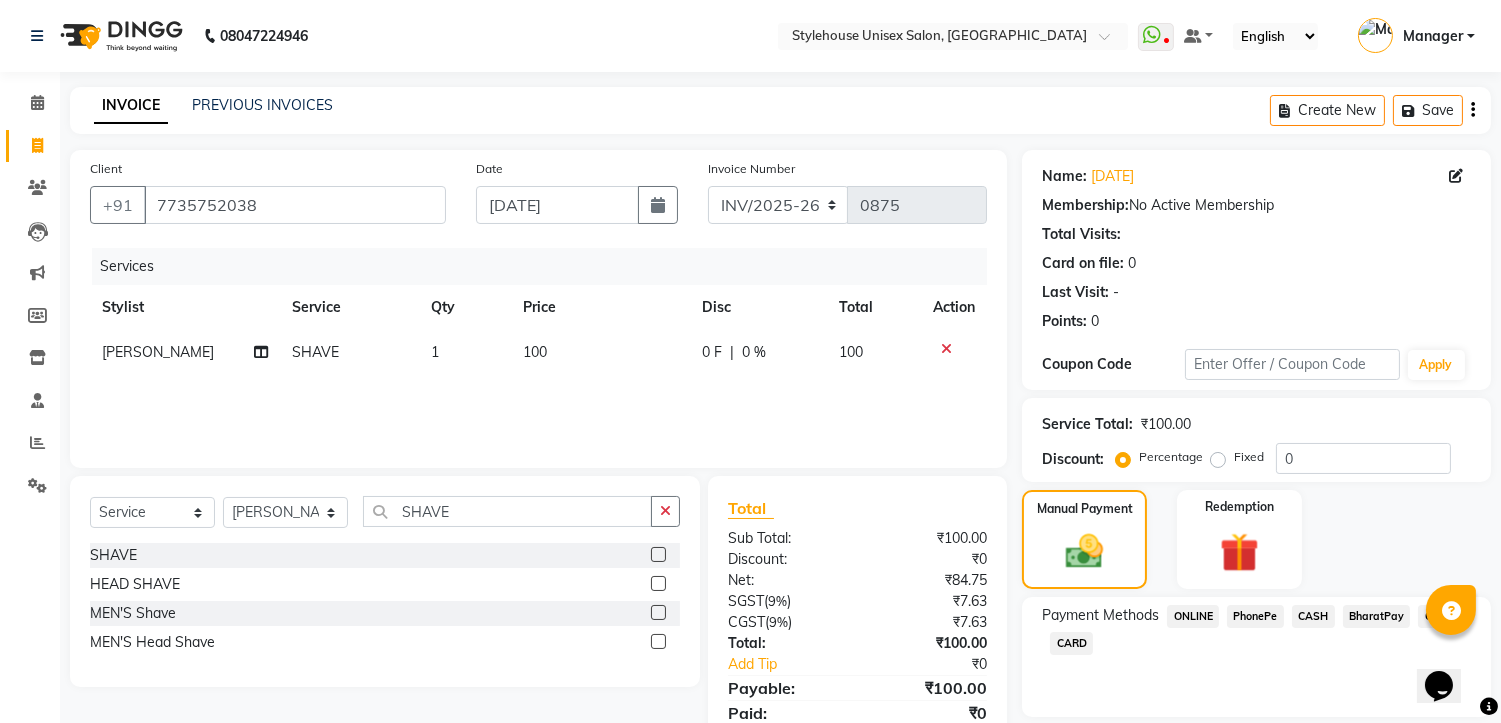 click on "CASH" 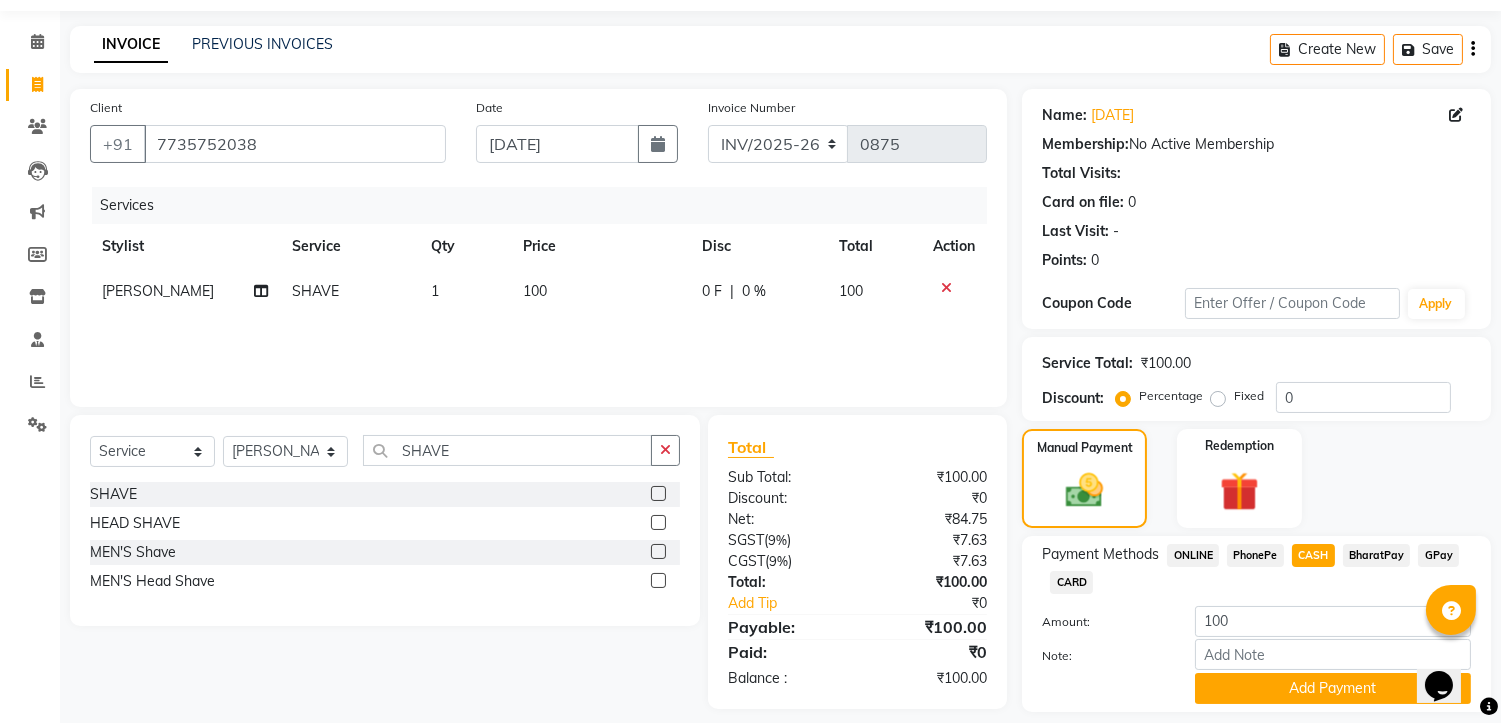 scroll, scrollTop: 121, scrollLeft: 0, axis: vertical 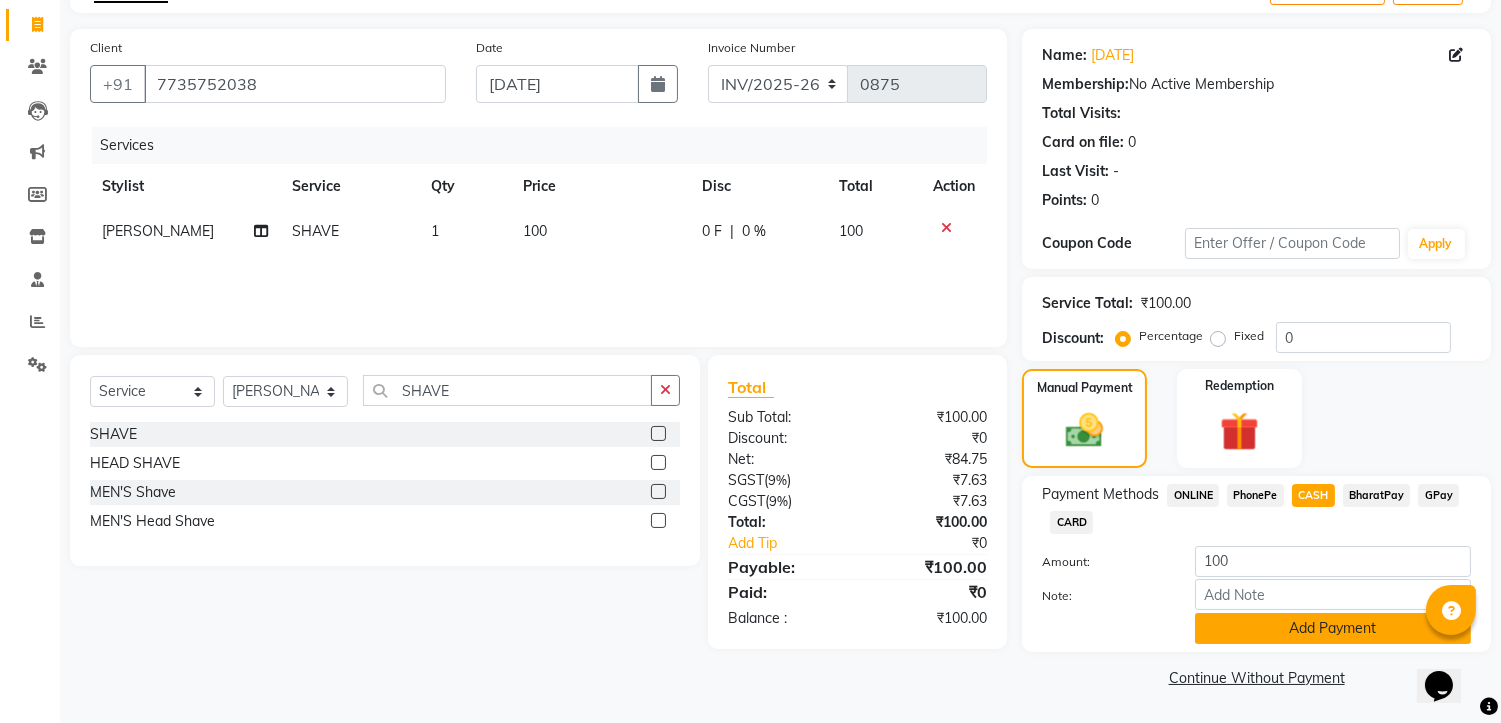 click on "Add Payment" 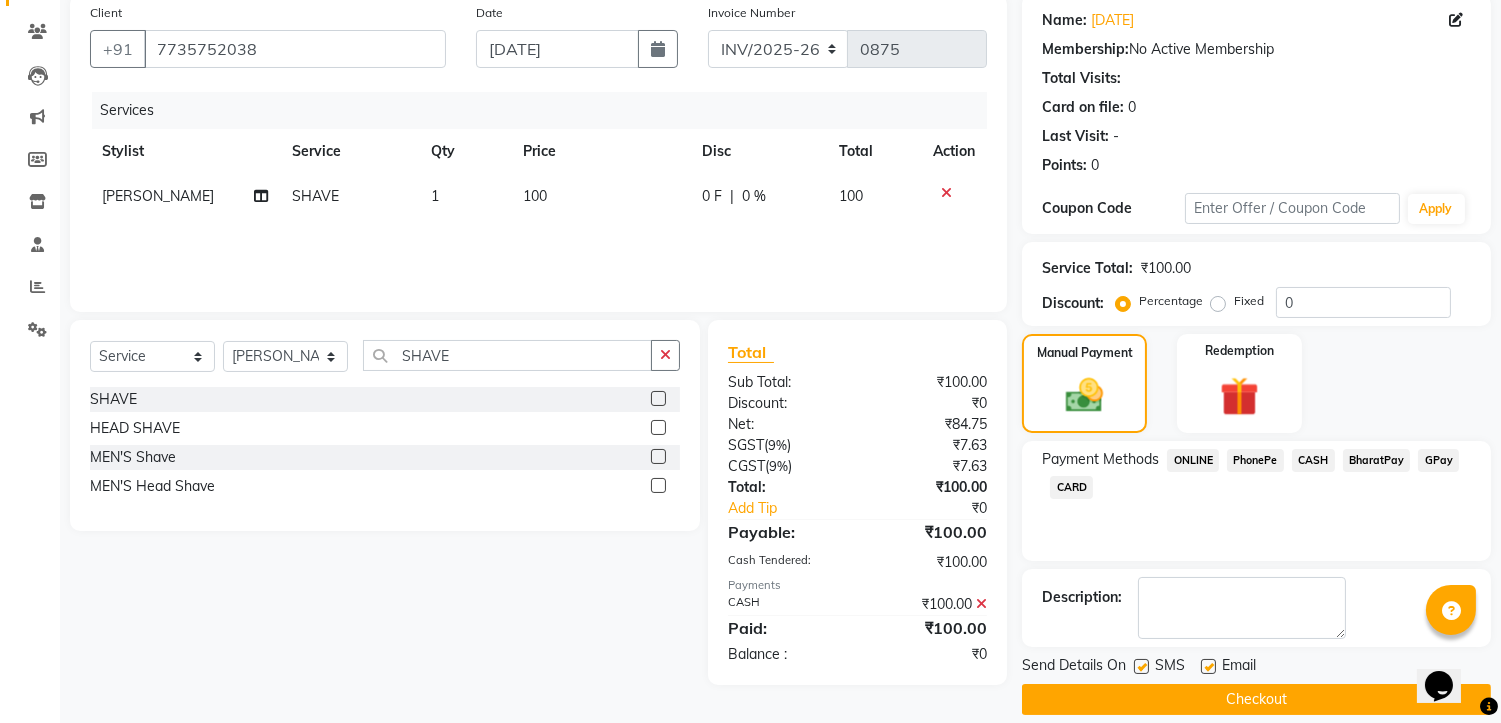 scroll, scrollTop: 176, scrollLeft: 0, axis: vertical 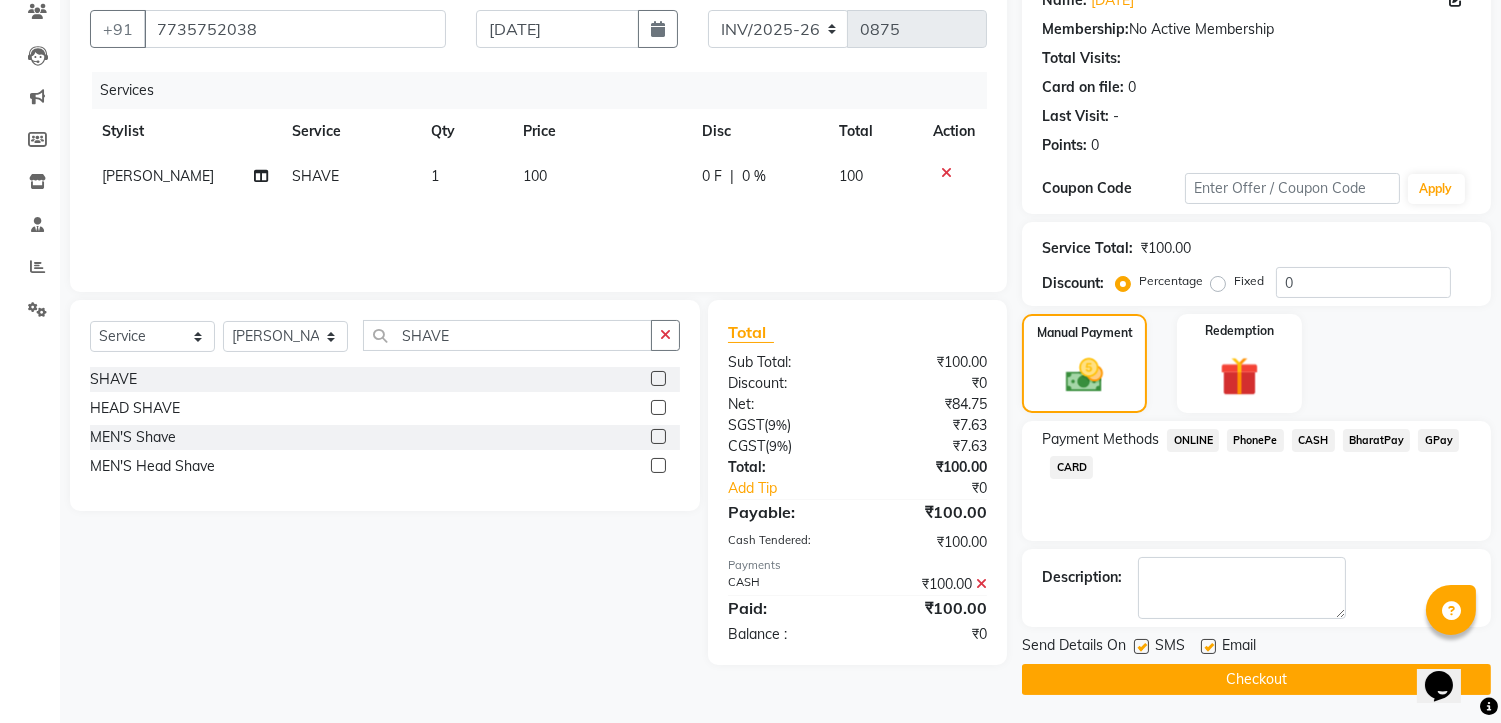 click on "Checkout" 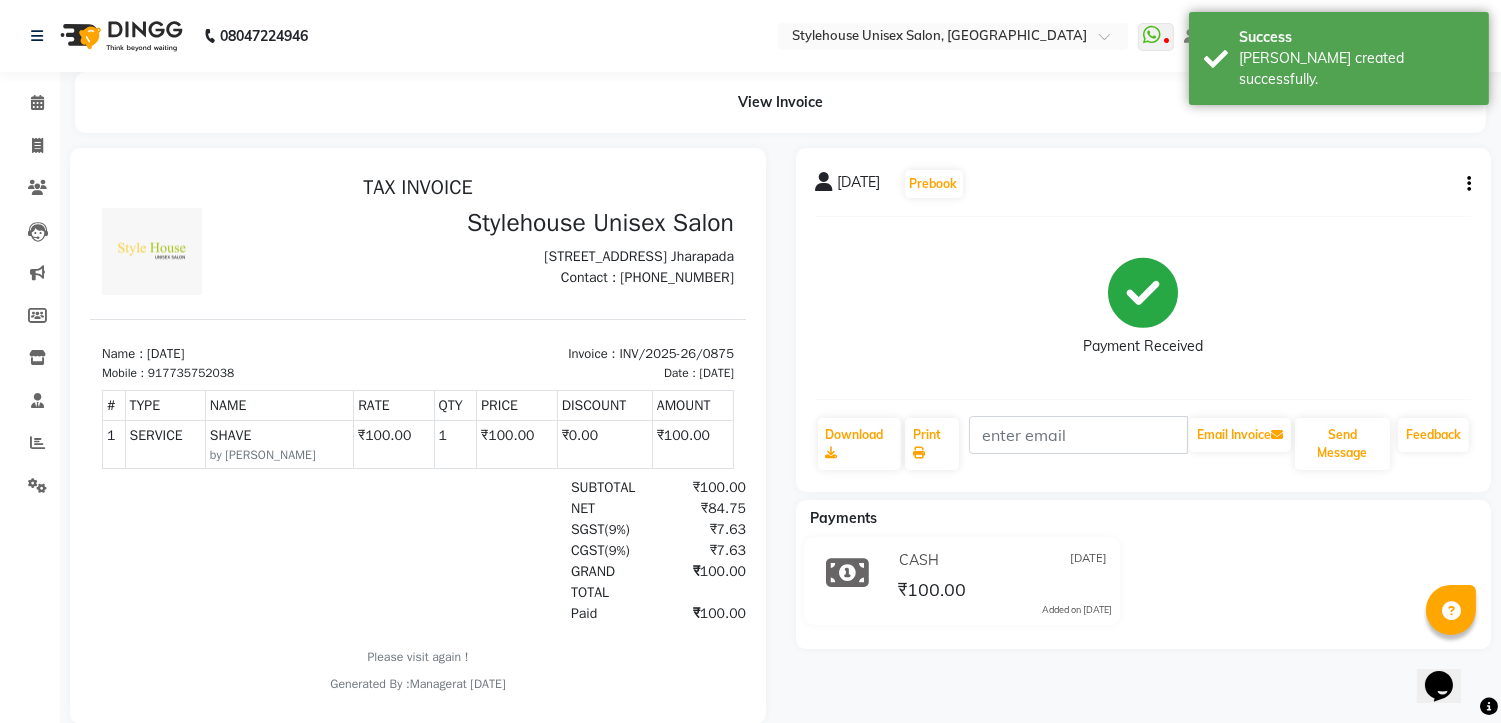 scroll, scrollTop: 0, scrollLeft: 0, axis: both 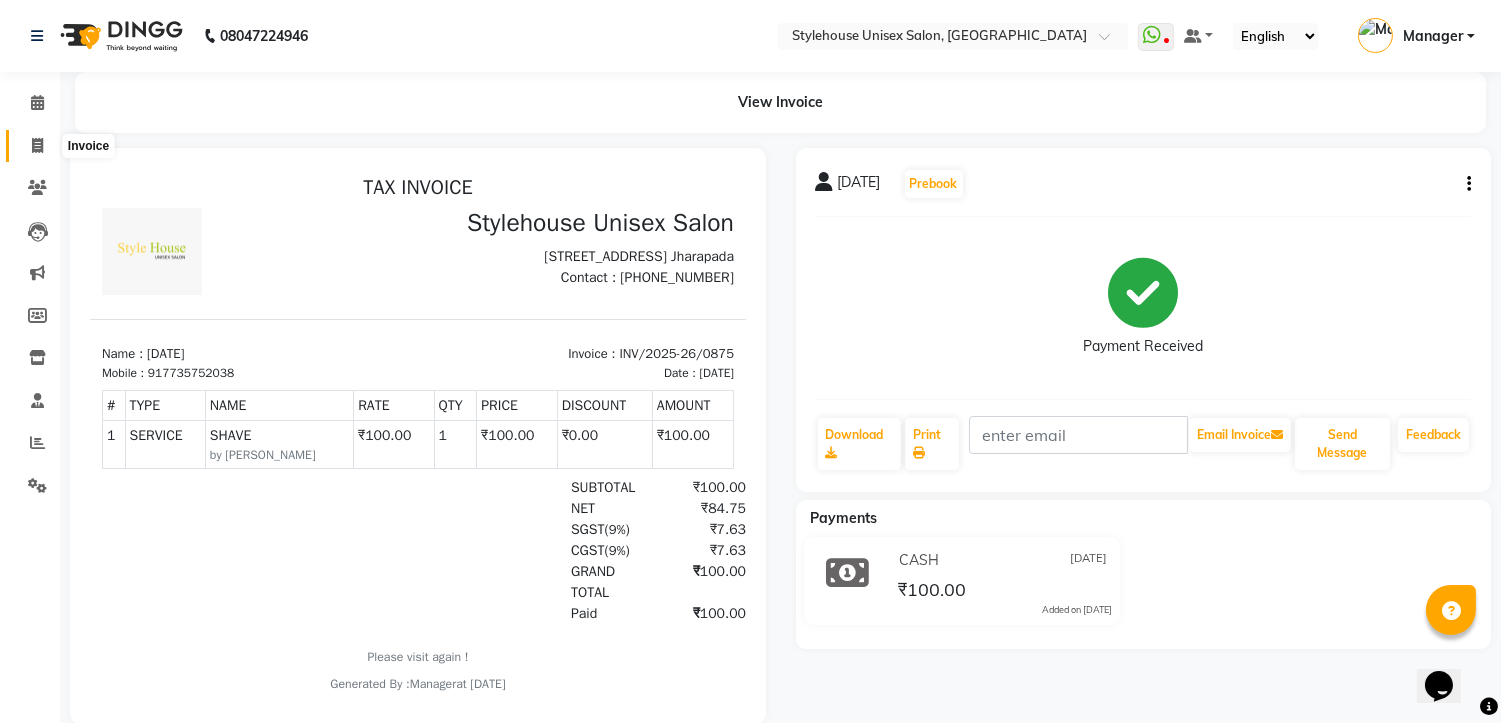 click 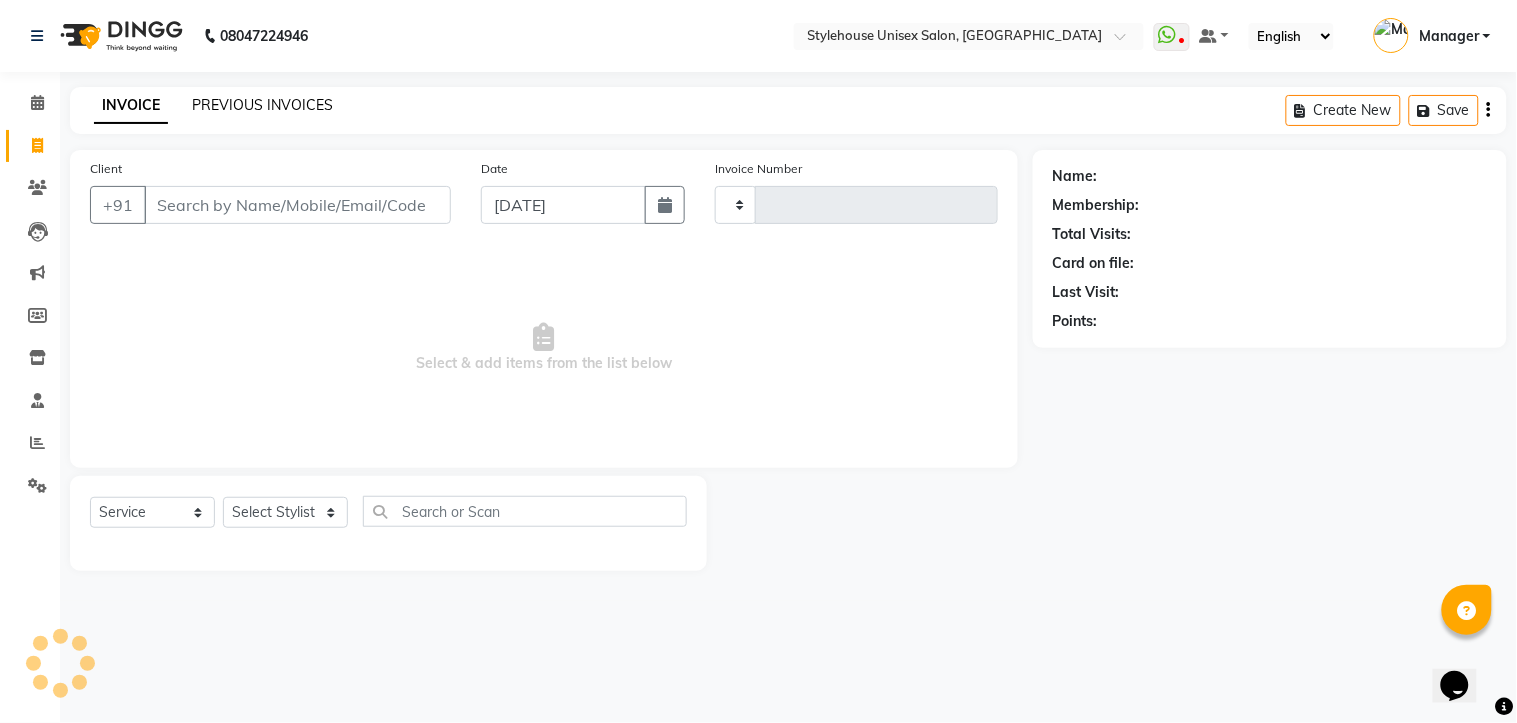 click on "PREVIOUS INVOICES" 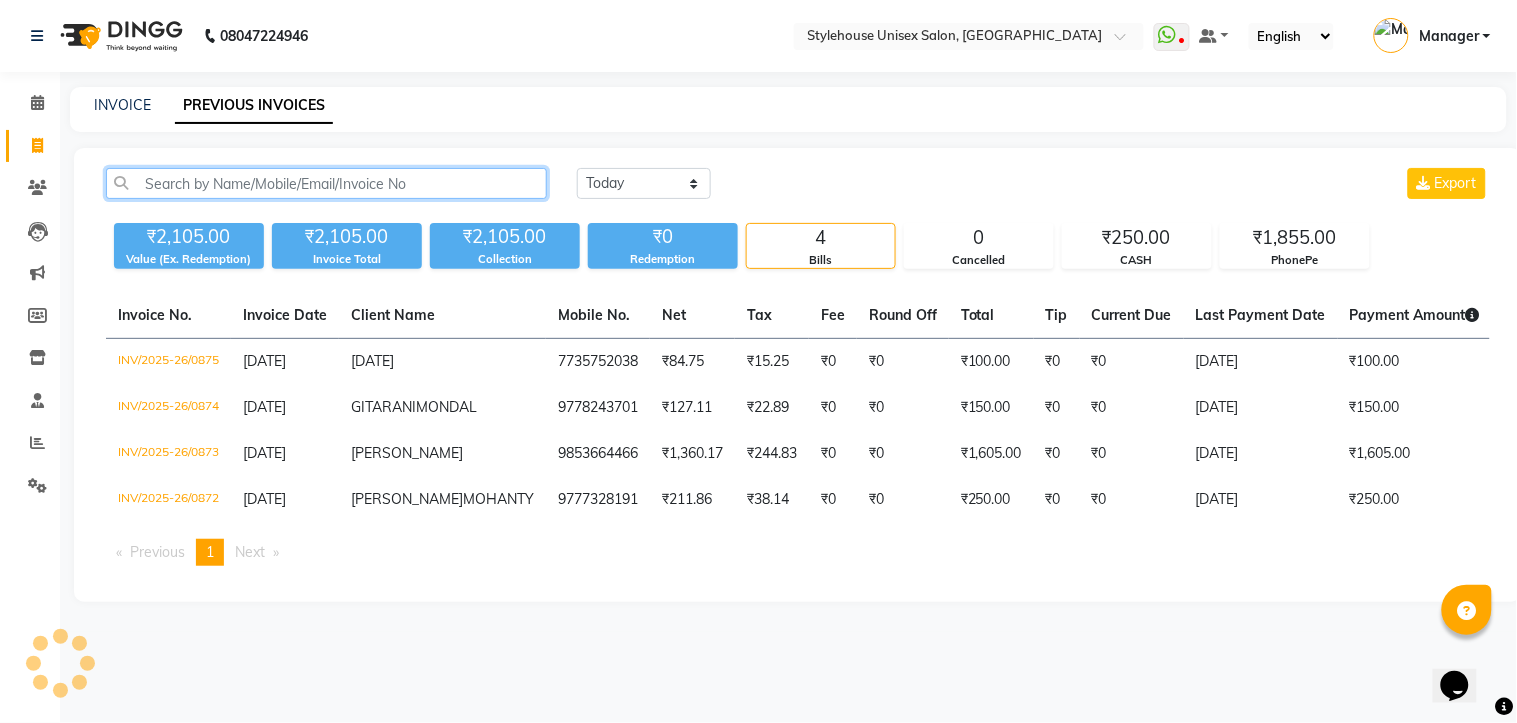 click 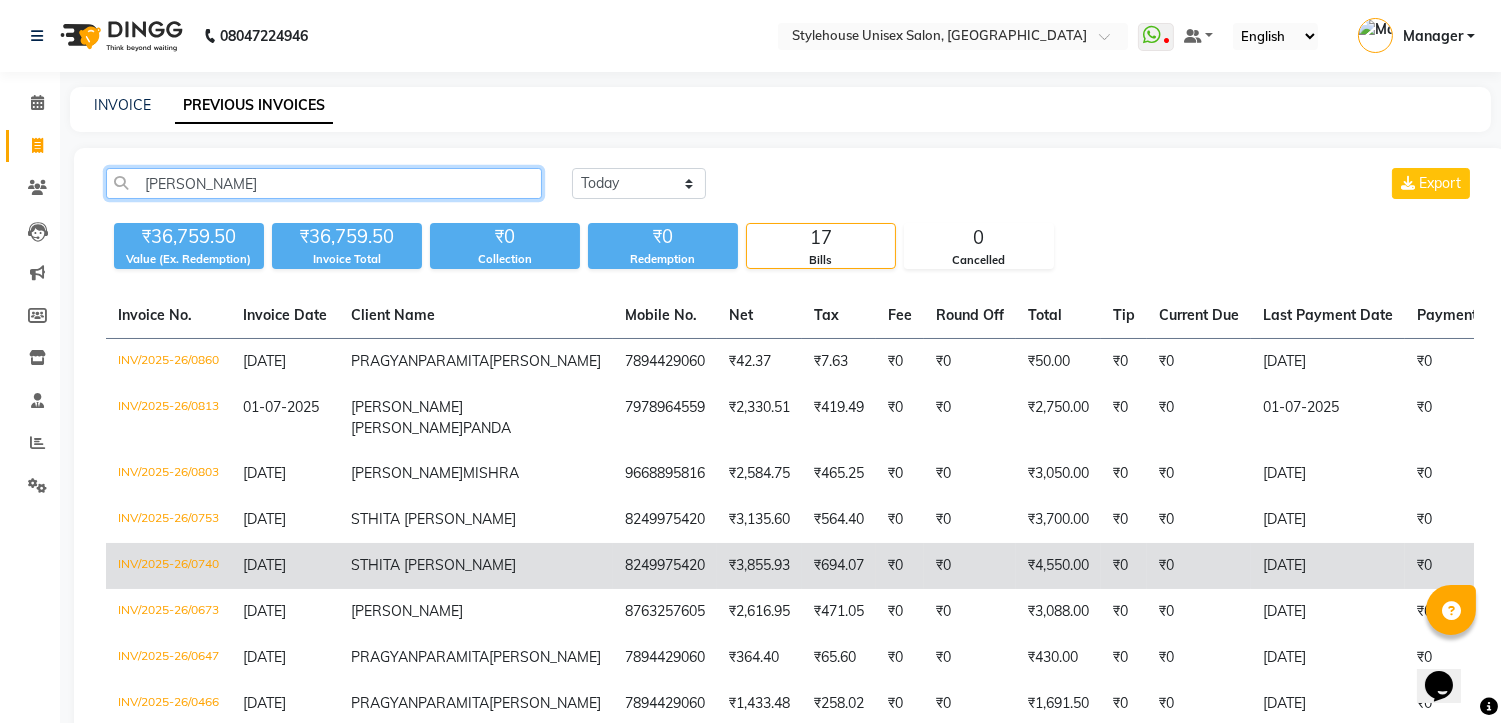 type on "PRAGYA" 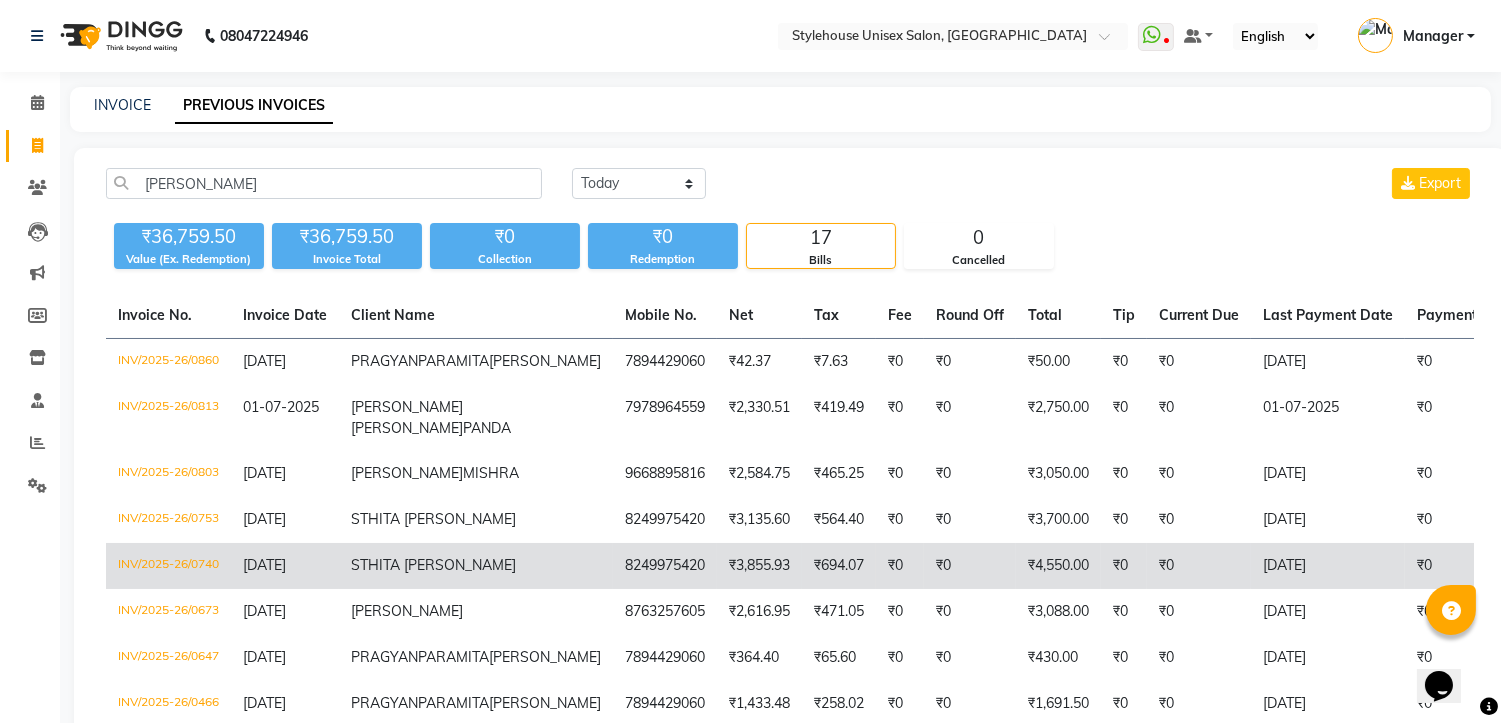 click on "INV/2025-26/0740" 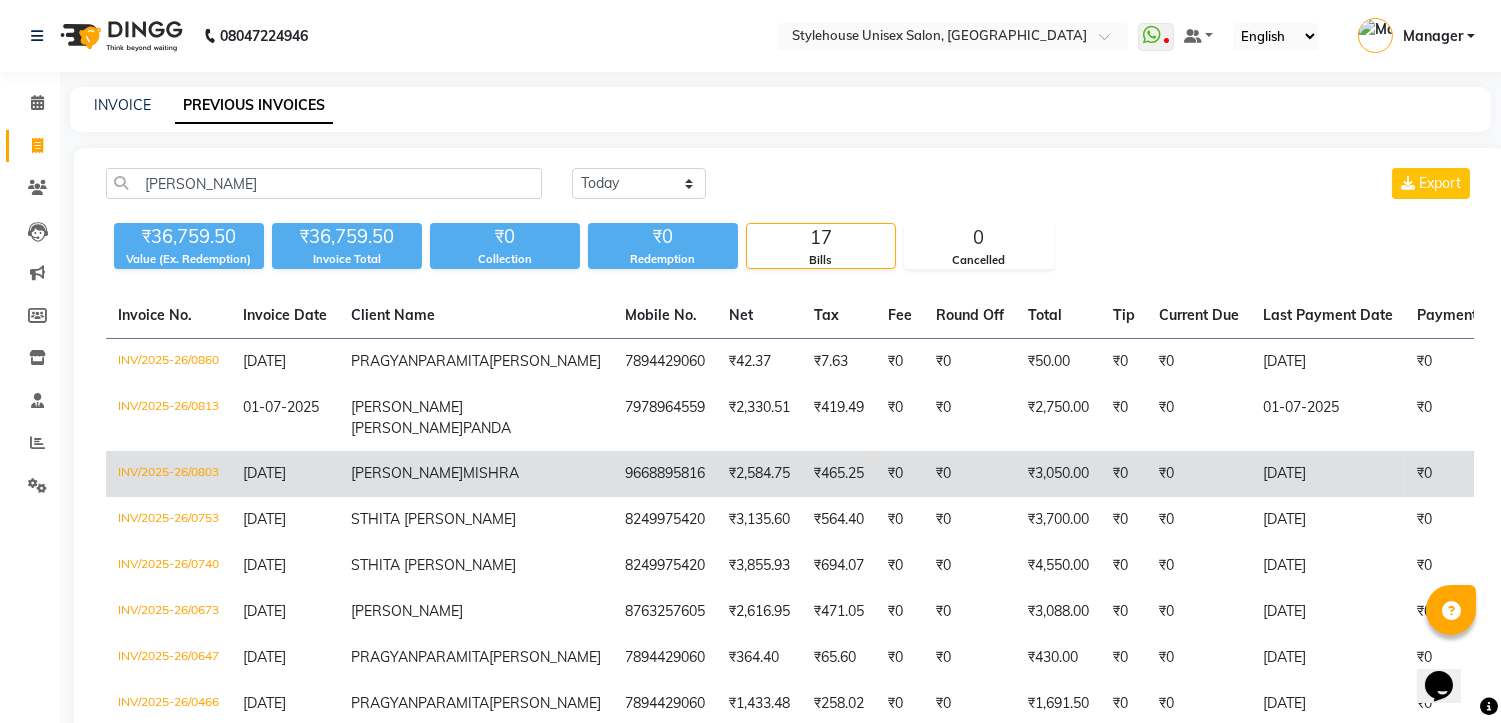 click on "INV/2025-26/0803" 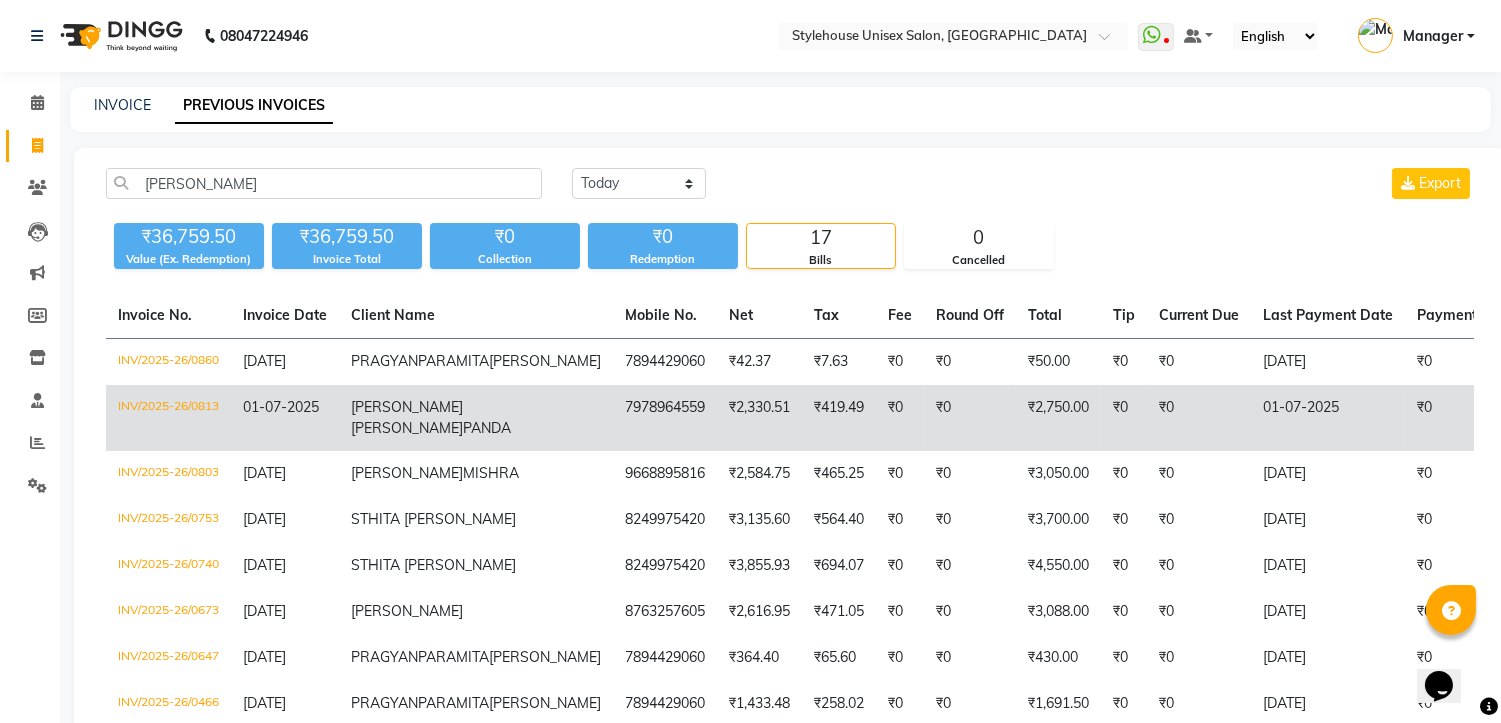 click on "INV/2025-26/0813" 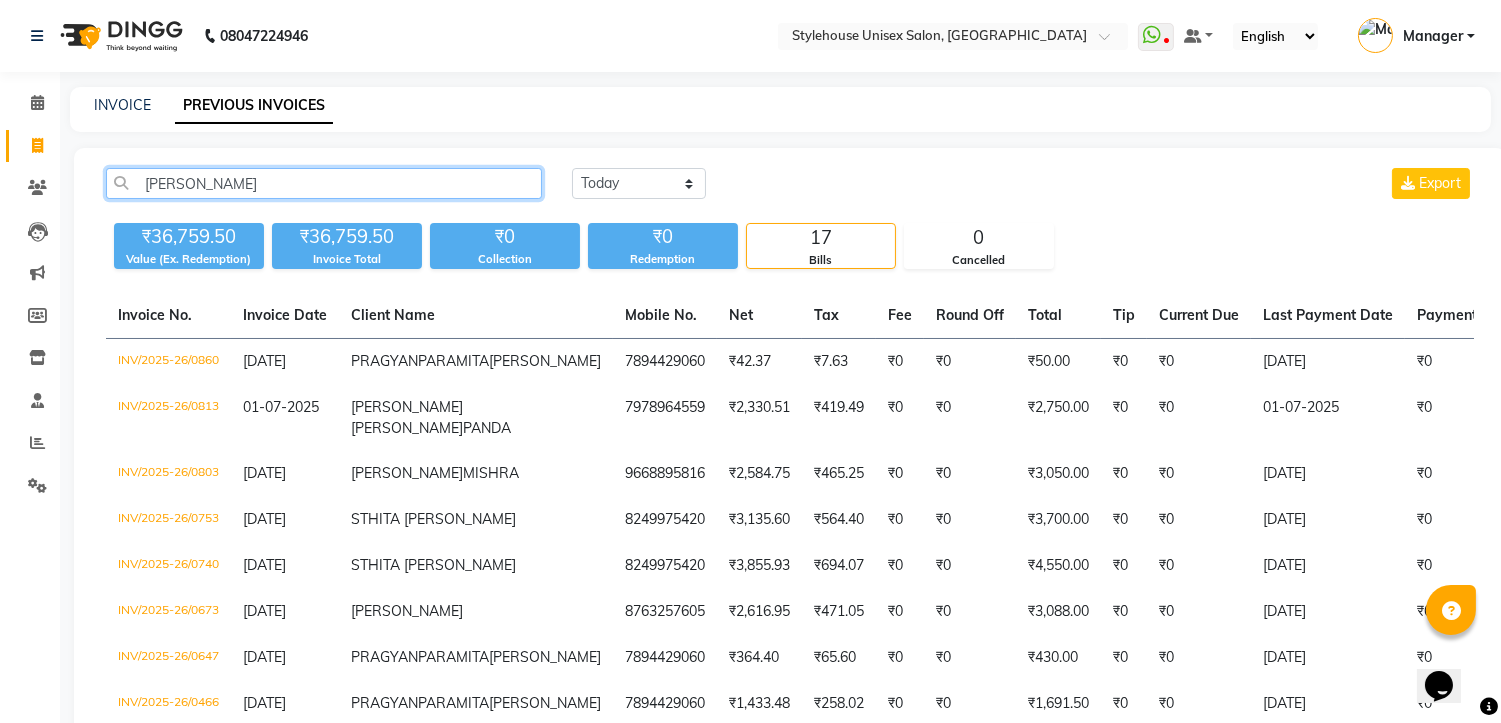 click on "PRAGYA" 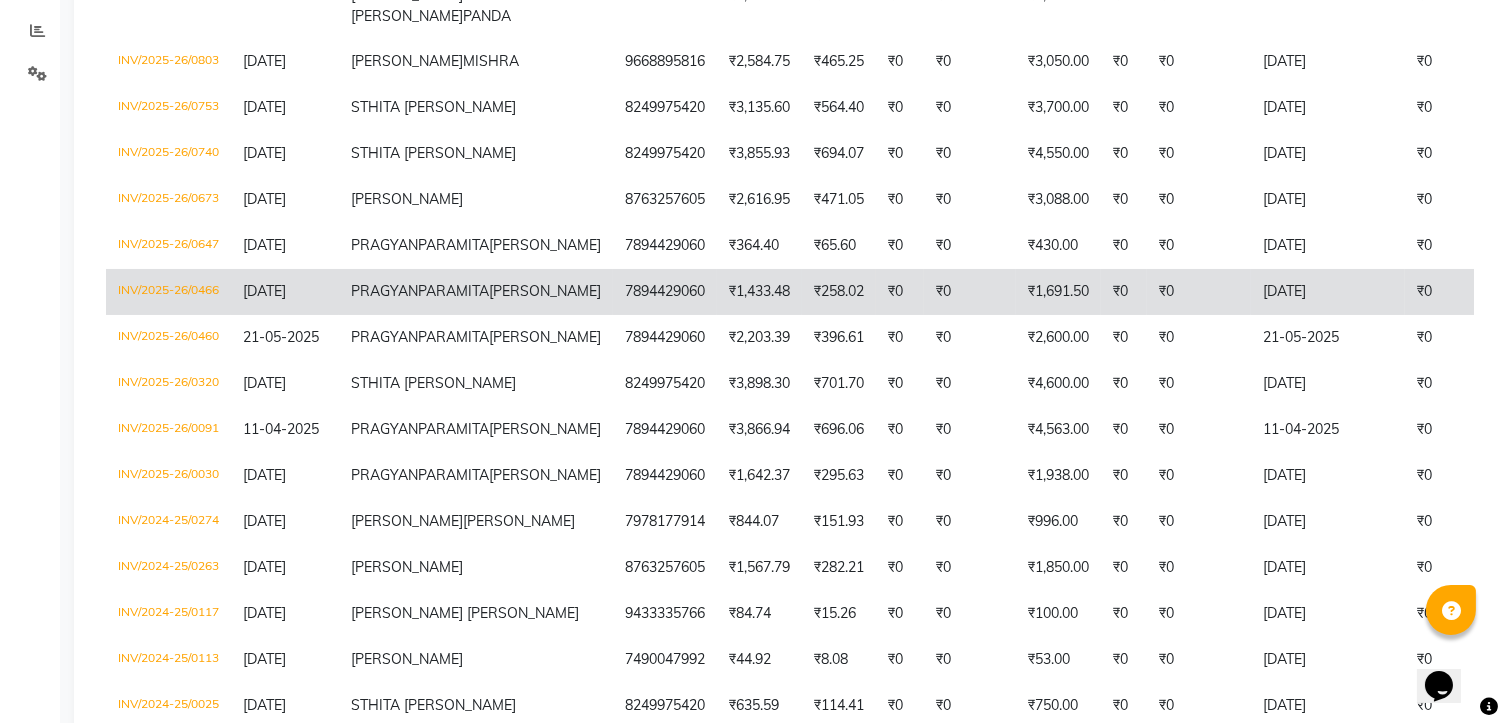 scroll, scrollTop: 444, scrollLeft: 0, axis: vertical 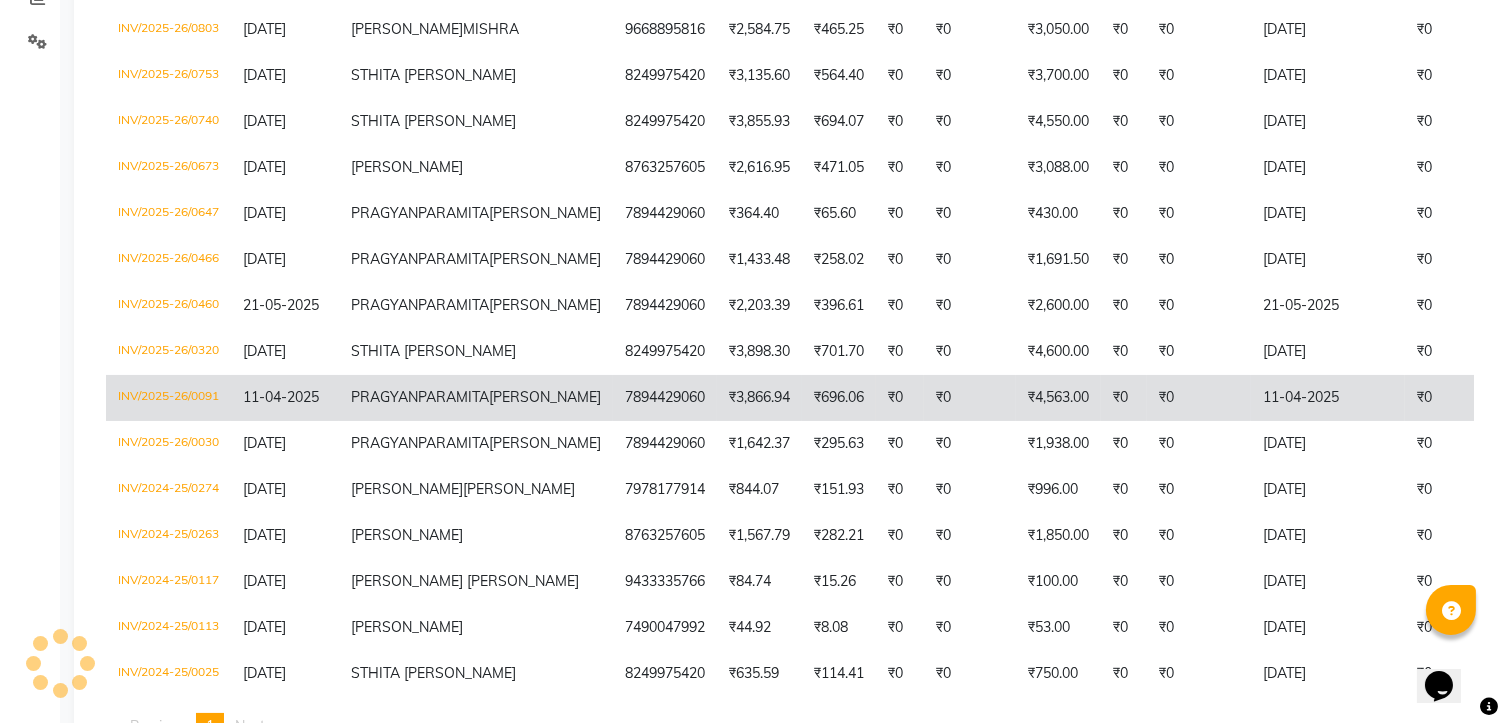 click on "INV/2025-26/0091" 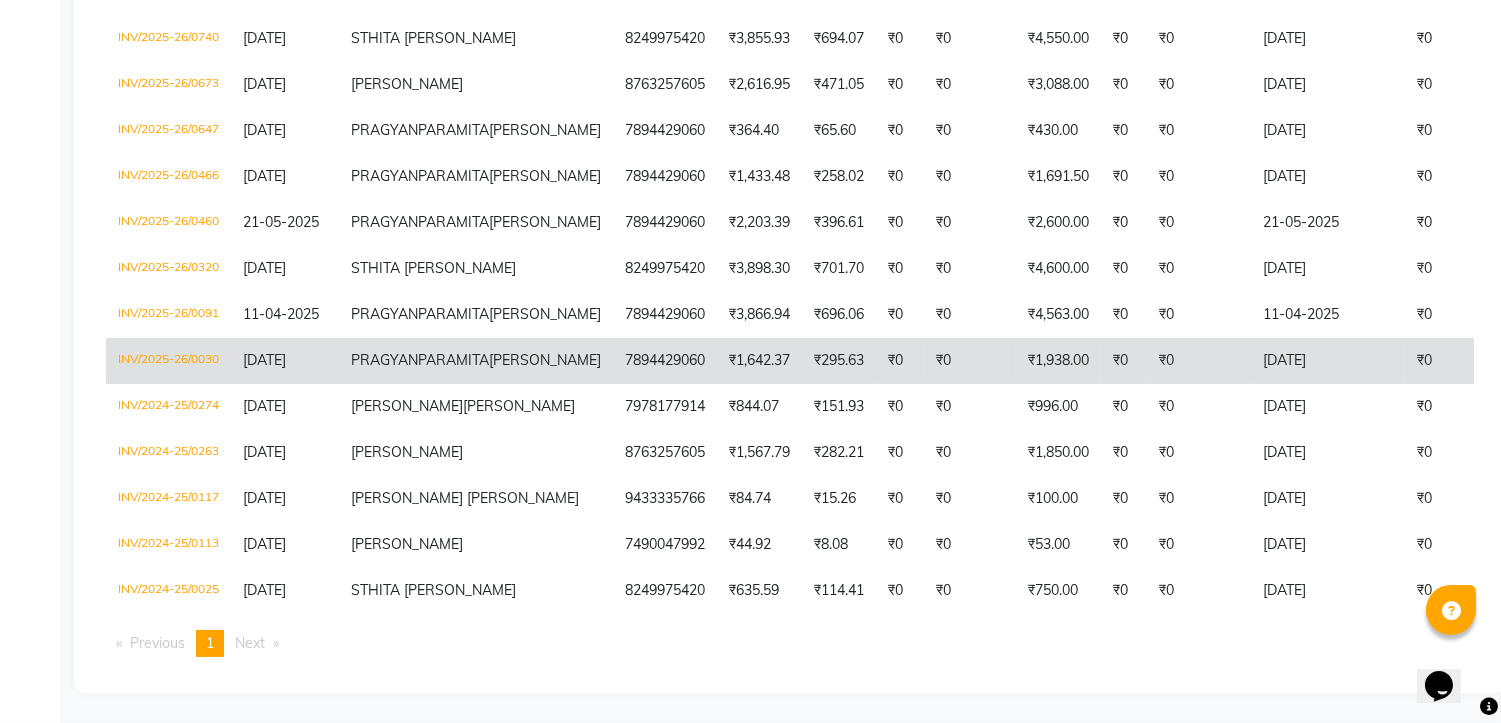 scroll, scrollTop: 701, scrollLeft: 0, axis: vertical 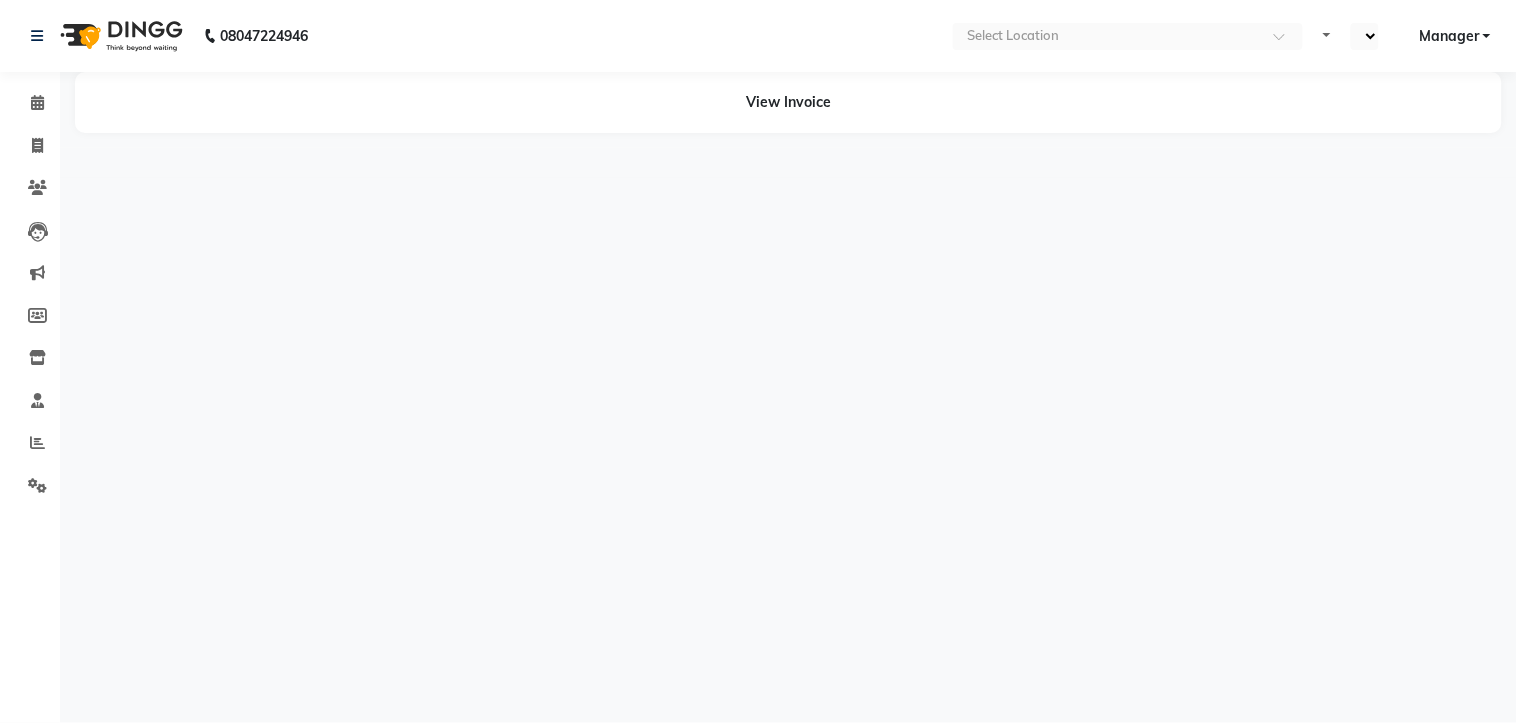 select on "en" 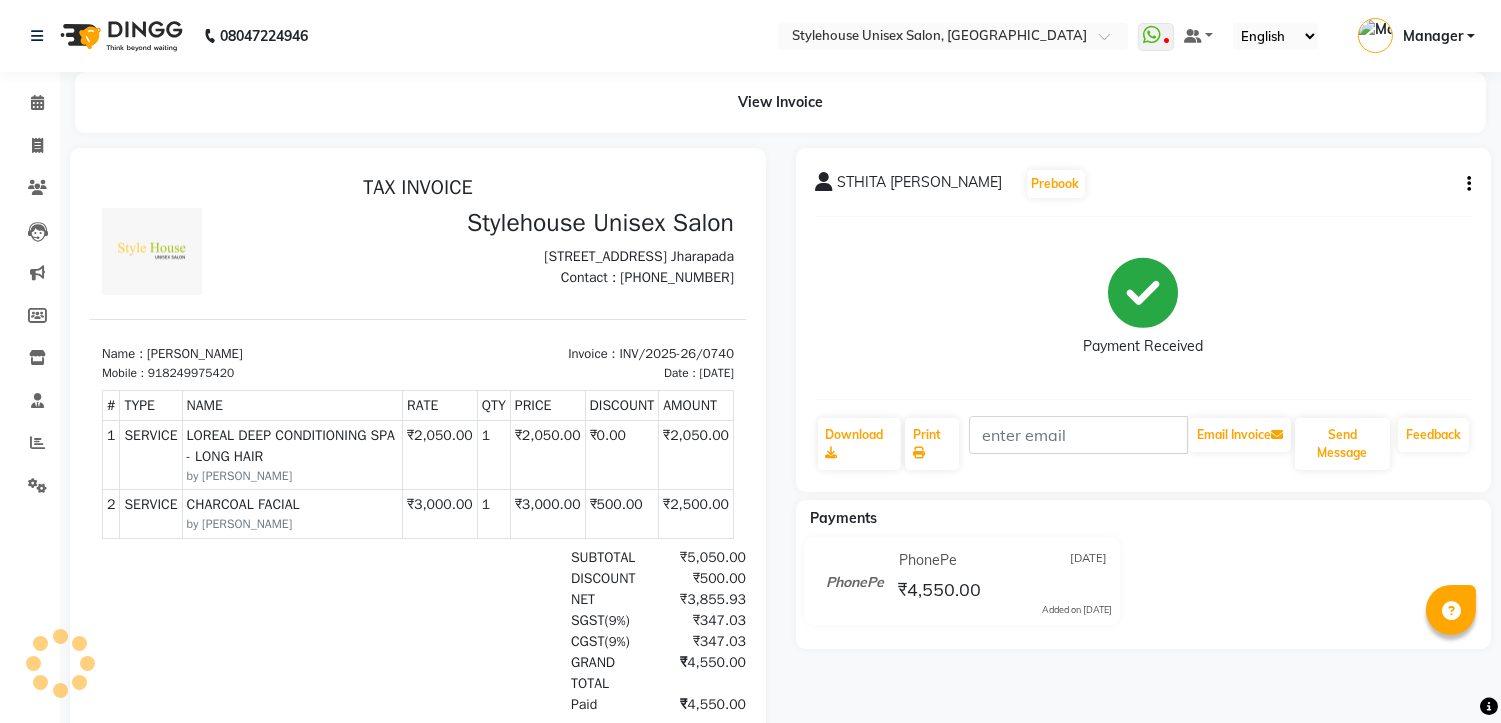 scroll, scrollTop: 0, scrollLeft: 0, axis: both 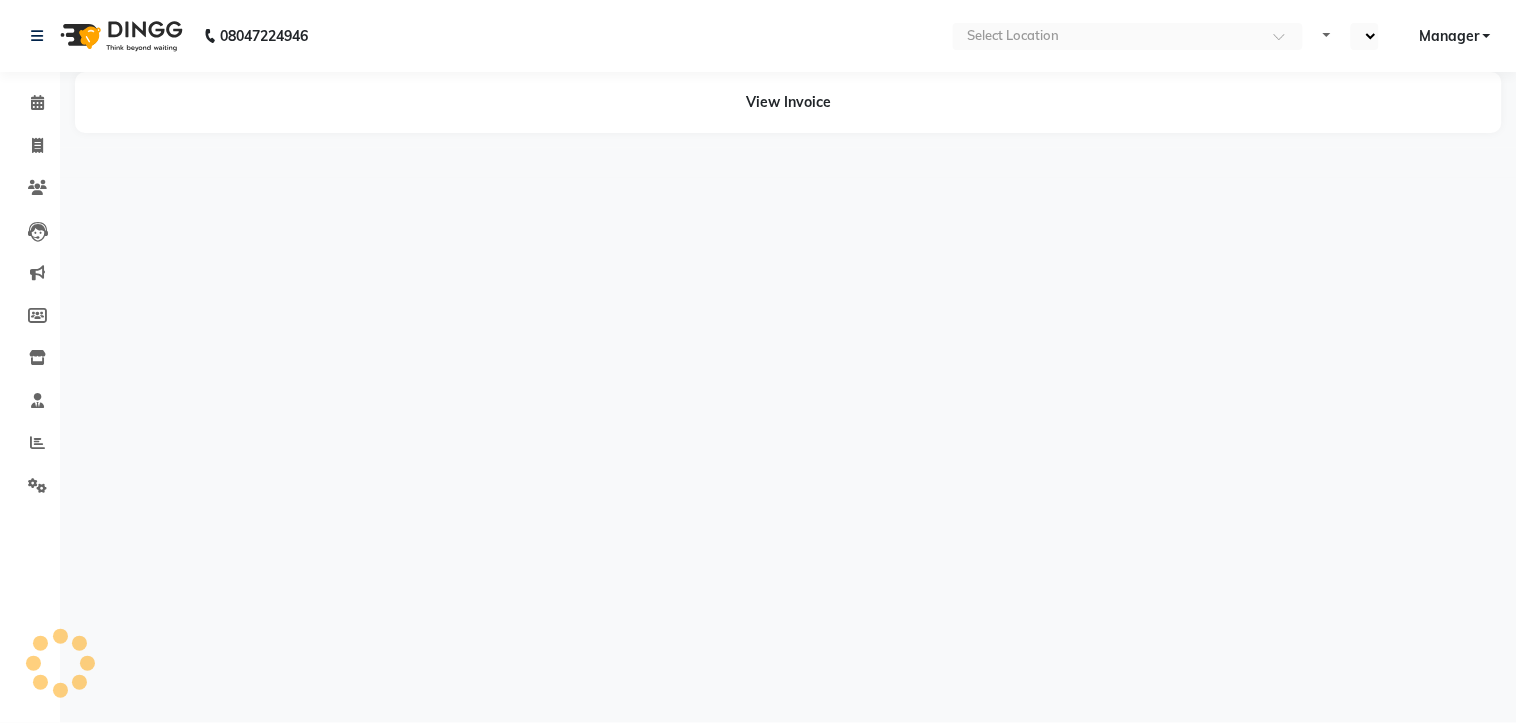select on "en" 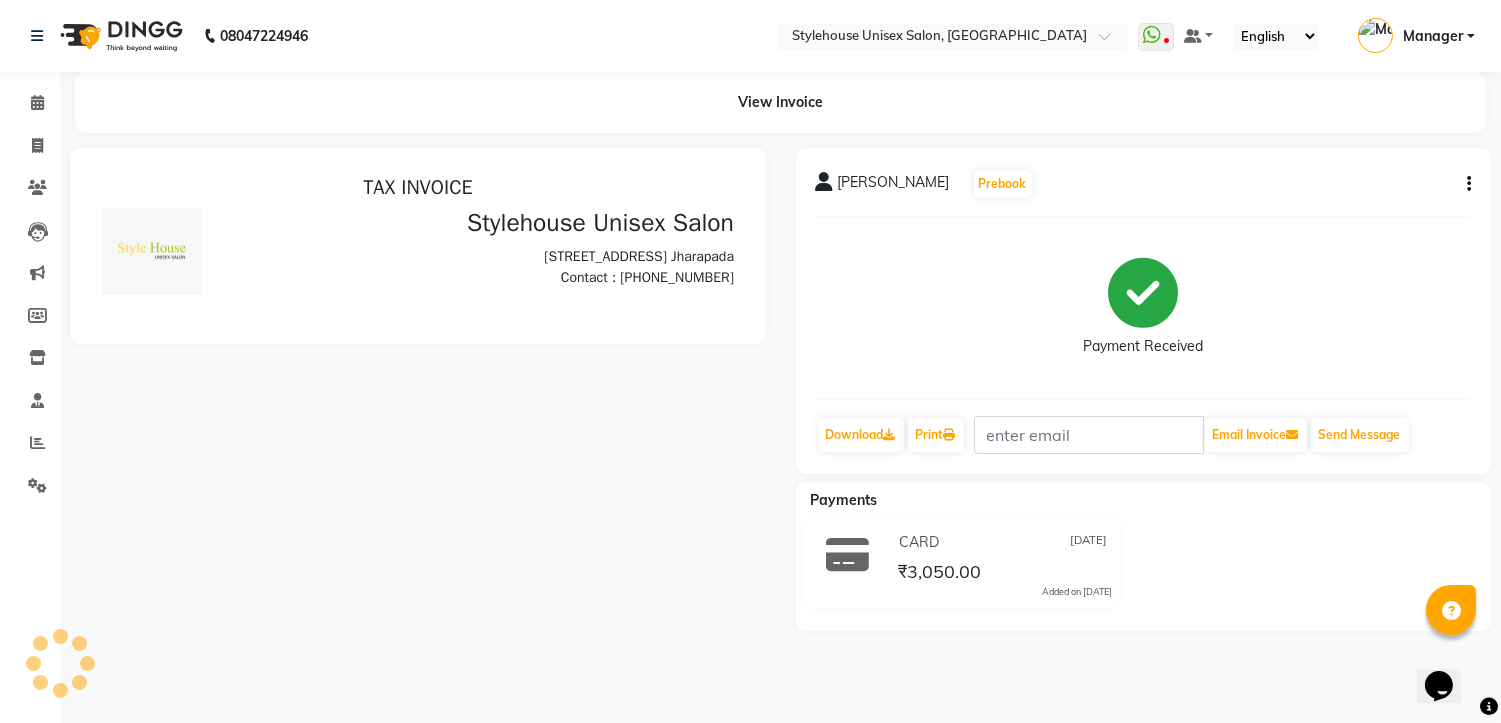 scroll, scrollTop: 0, scrollLeft: 0, axis: both 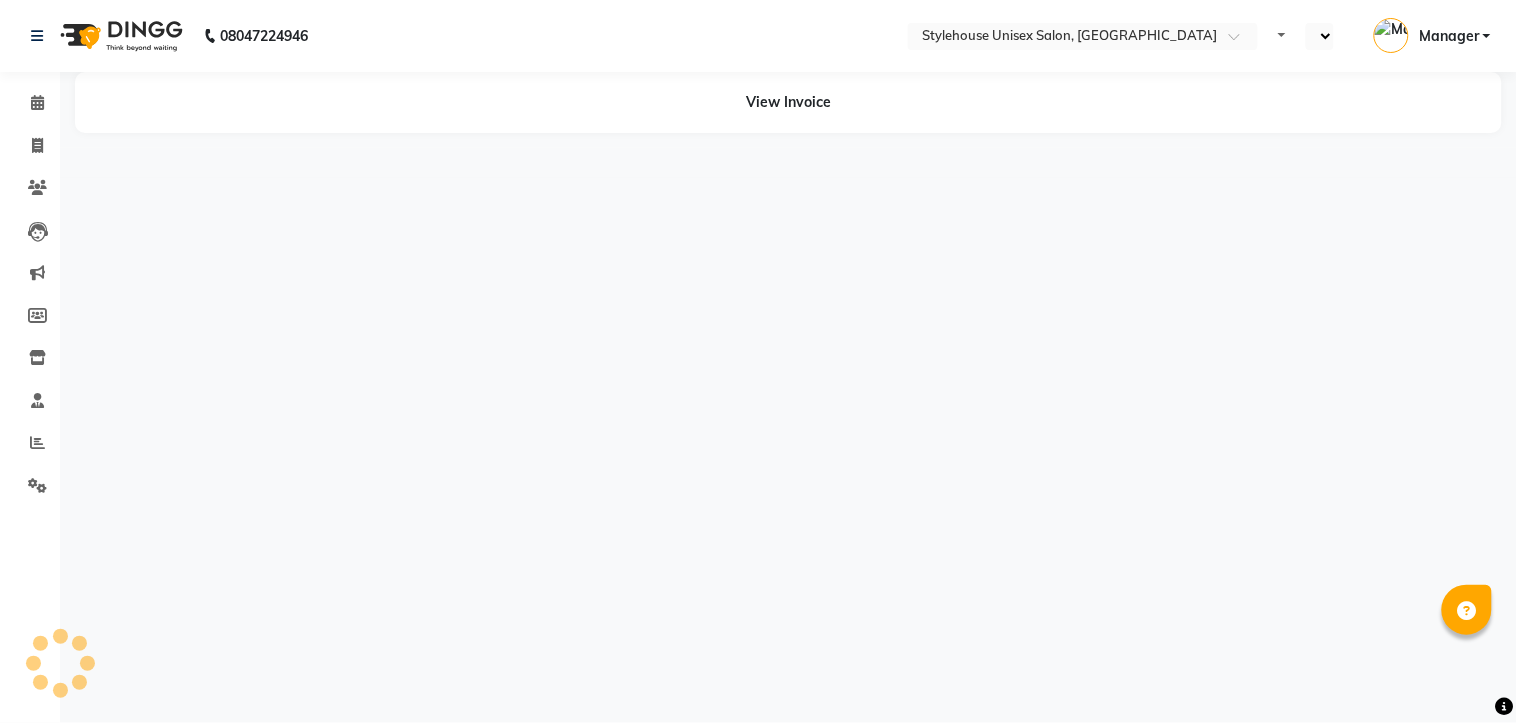 select on "en" 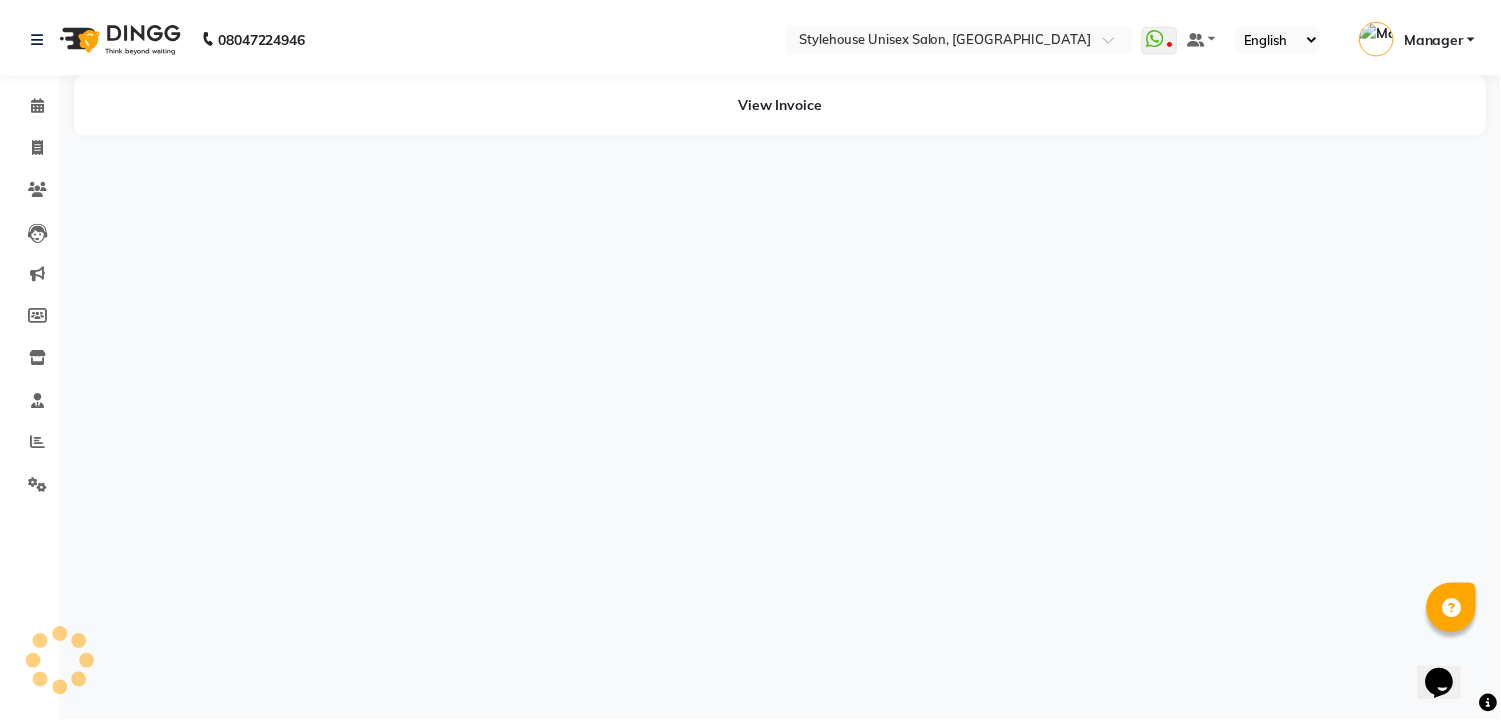 scroll, scrollTop: 0, scrollLeft: 0, axis: both 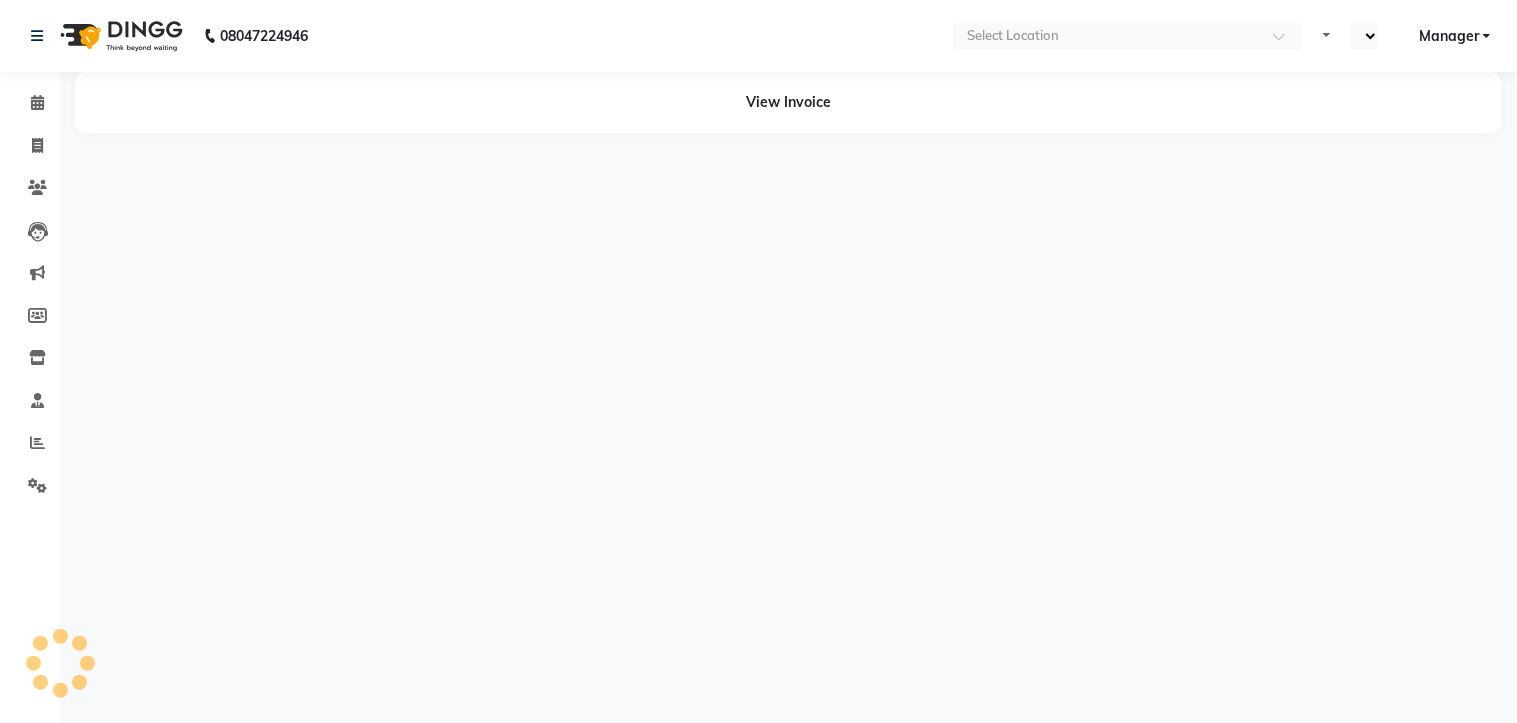 select on "en" 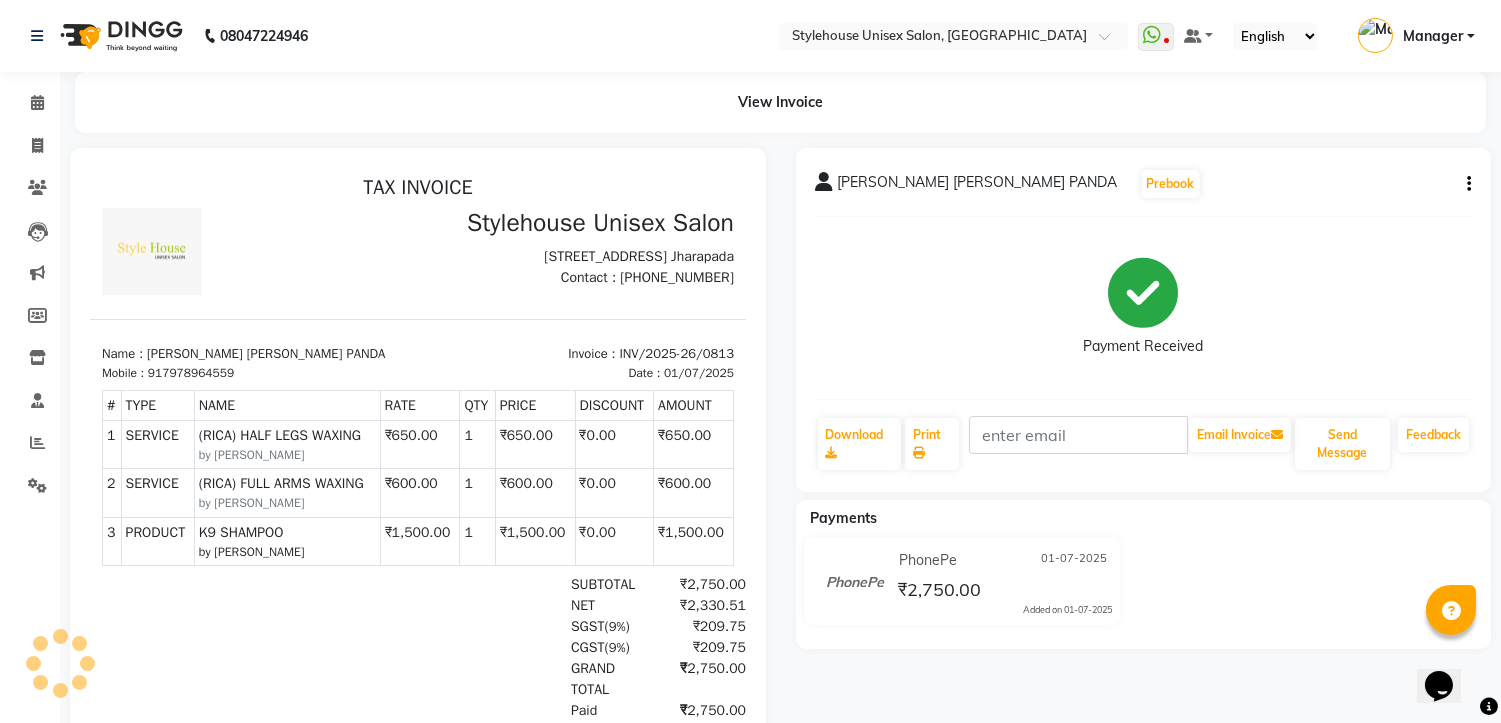 scroll, scrollTop: 0, scrollLeft: 0, axis: both 